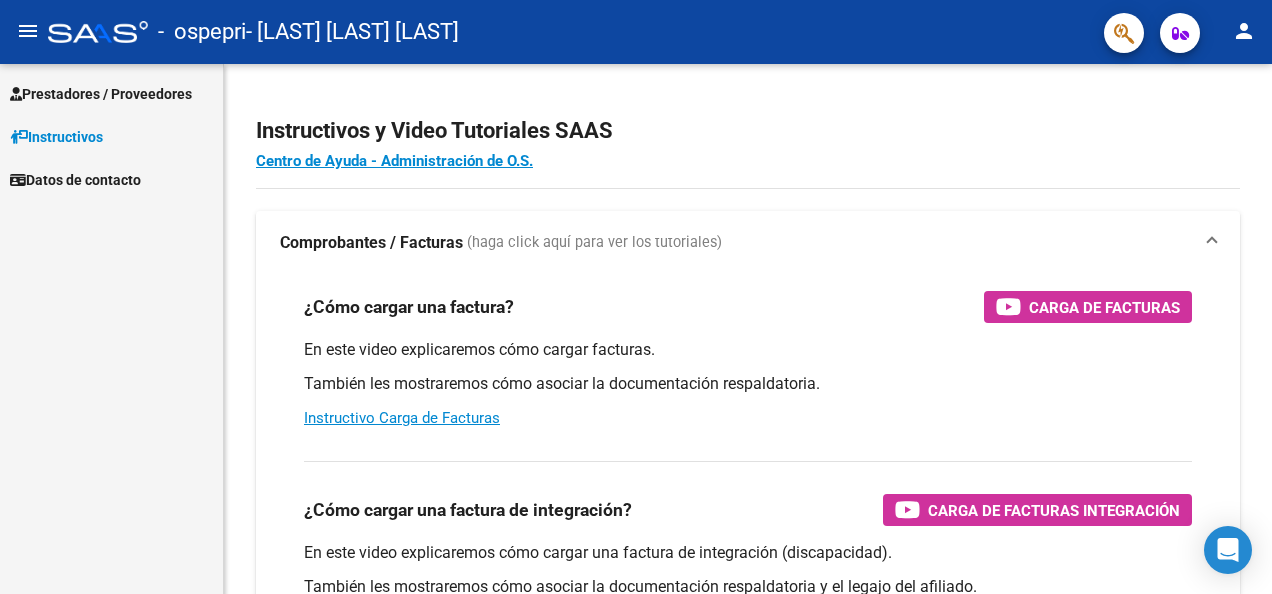 scroll, scrollTop: 0, scrollLeft: 0, axis: both 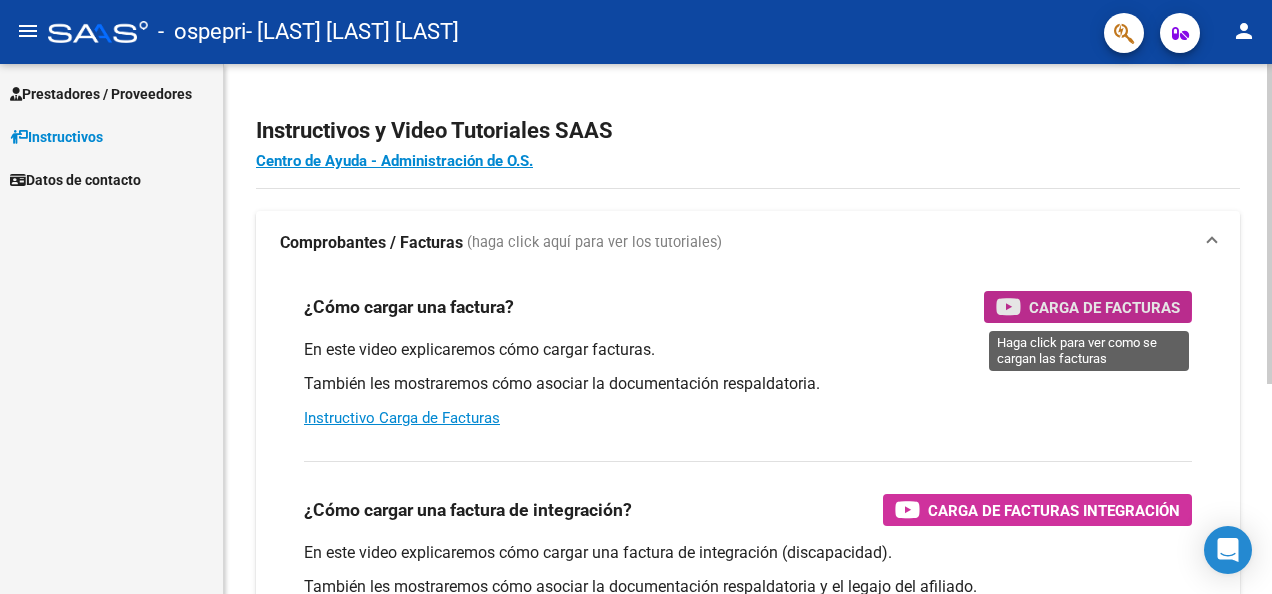 click on "Carga de Facturas" at bounding box center [1104, 307] 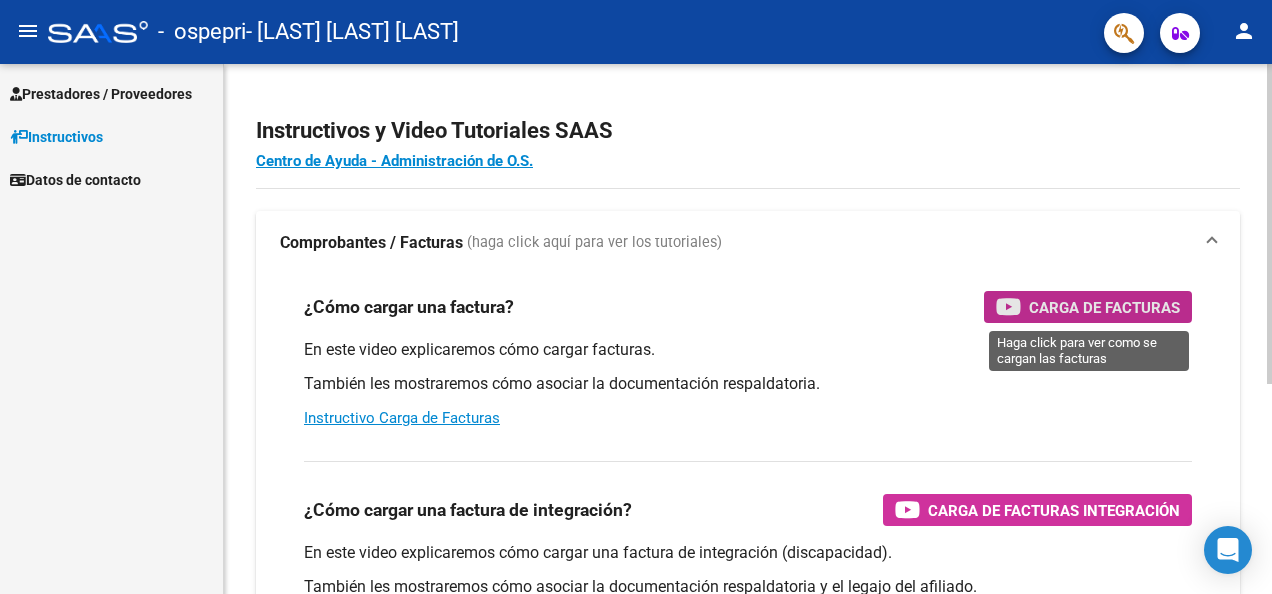 click on "Carga de Facturas" at bounding box center [1104, 307] 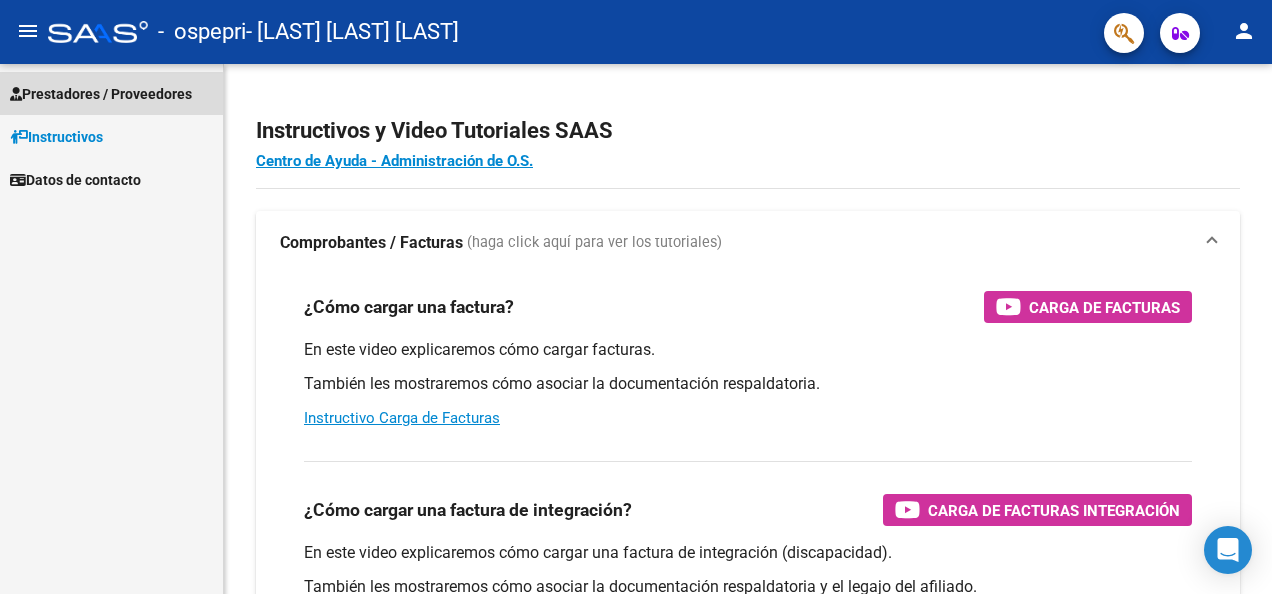 click on "Prestadores / Proveedores" at bounding box center [101, 94] 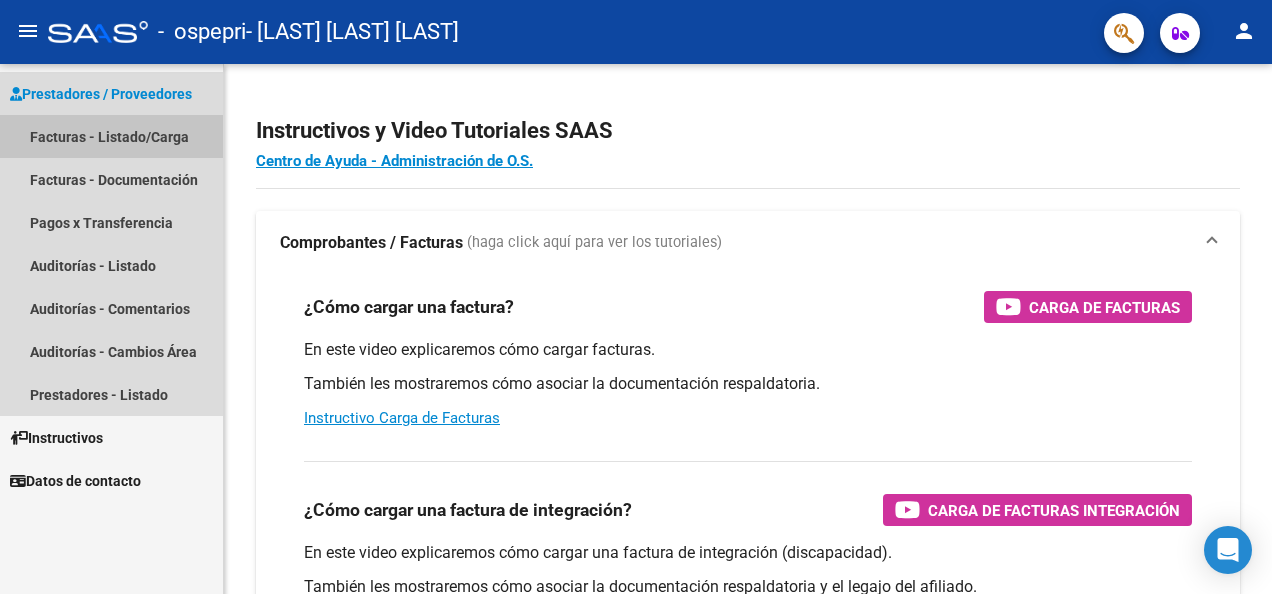 click on "Facturas - Listado/Carga" at bounding box center (111, 136) 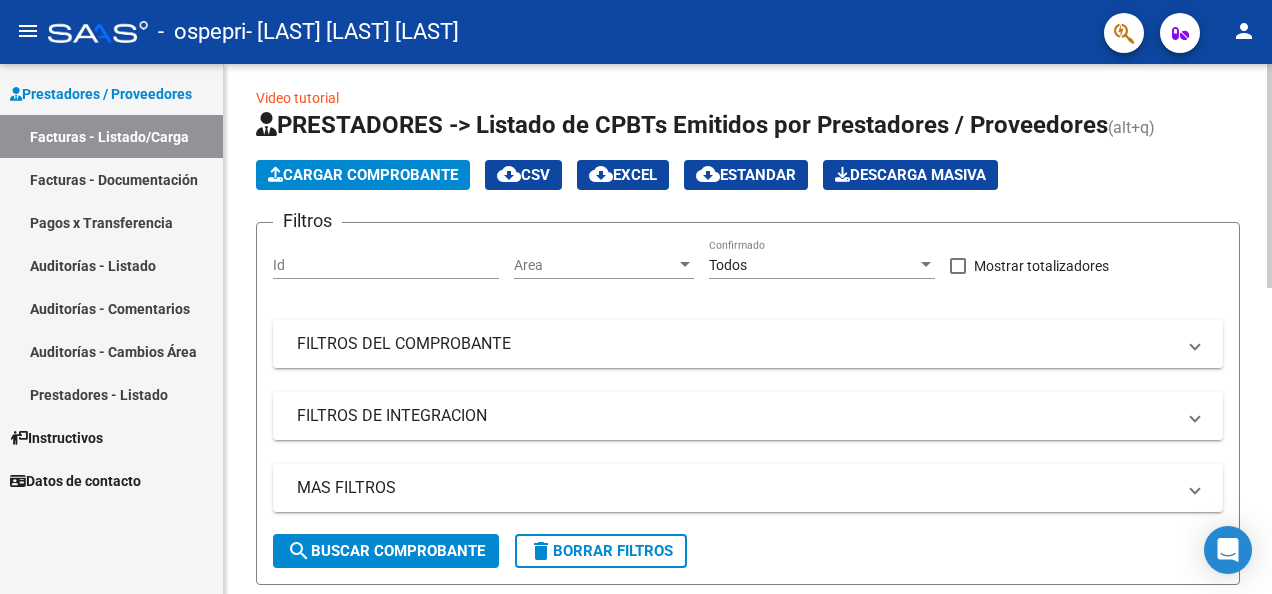 scroll, scrollTop: 0, scrollLeft: 0, axis: both 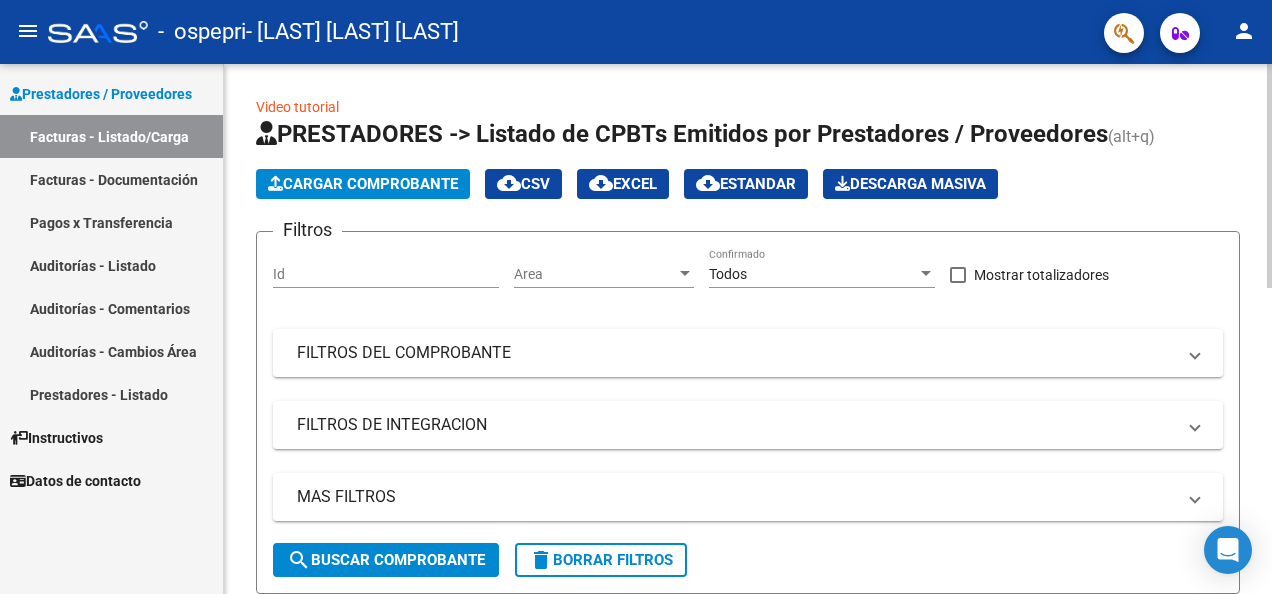 click on "Video tutorial   PRESTADORES -> Listado de CPBTs Emitidos por Prestadores / Proveedores (alt+q)   Cargar Comprobante
cloud_download  CSV  cloud_download  EXCEL  cloud_download  Estandar   Descarga Masiva
Filtros Id Area Area Todos Confirmado   Mostrar totalizadores   FILTROS DEL COMPROBANTE  Comprobante Tipo Comprobante Tipo Start date – End date Fec. Comprobante Desde / Hasta Días Emisión Desde(cant. días) Días Emisión Hasta(cant. días) CUIT / Razón Social Pto. Venta Nro. Comprobante Código SSS CAE Válido CAE Válido Todos Cargado Módulo Hosp. Todos Tiene facturacion Apócrifa Hospital Refes  FILTROS DE INTEGRACION  Período De Prestación Campos del Archivo de Rendición Devuelto x SSS (dr_envio) Todos Rendido x SSS (dr_envio) Tipo de Registro Tipo de Registro Período Presentación Período Presentación Campos del Legajo Asociado (preaprobación) Afiliado Legajo (cuil/nombre) Todos Solo facturas preaprobadas  MAS FILTROS  Todos Con Doc. Respaldatoria Todos Con Trazabilidad Todos – –" 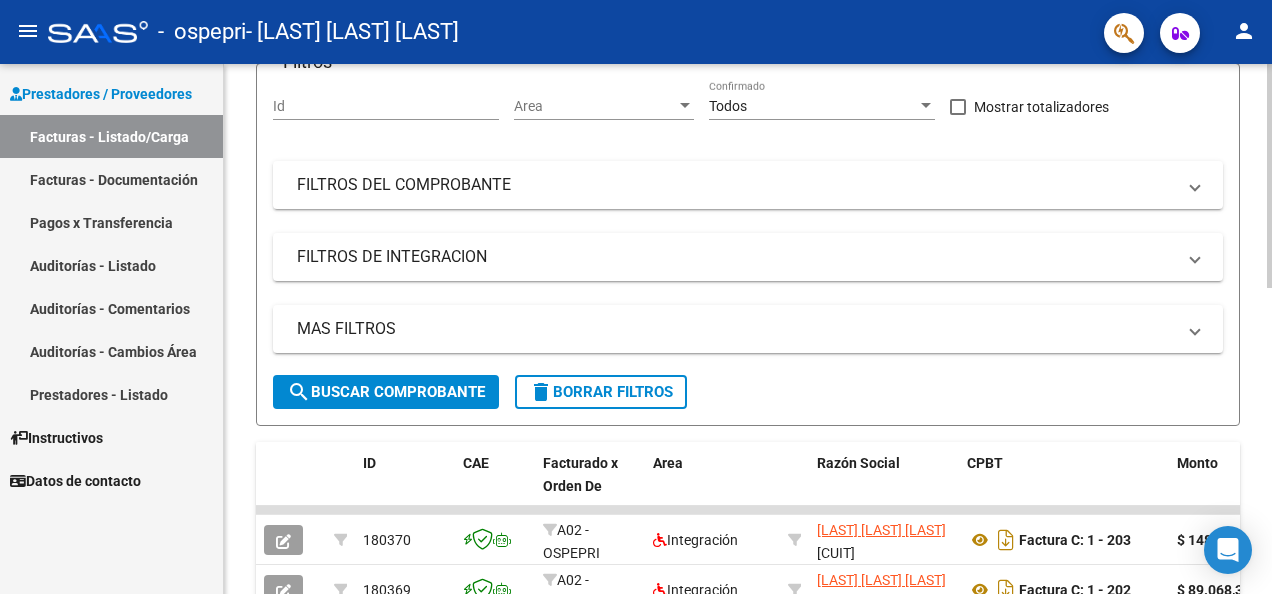 scroll, scrollTop: 0, scrollLeft: 0, axis: both 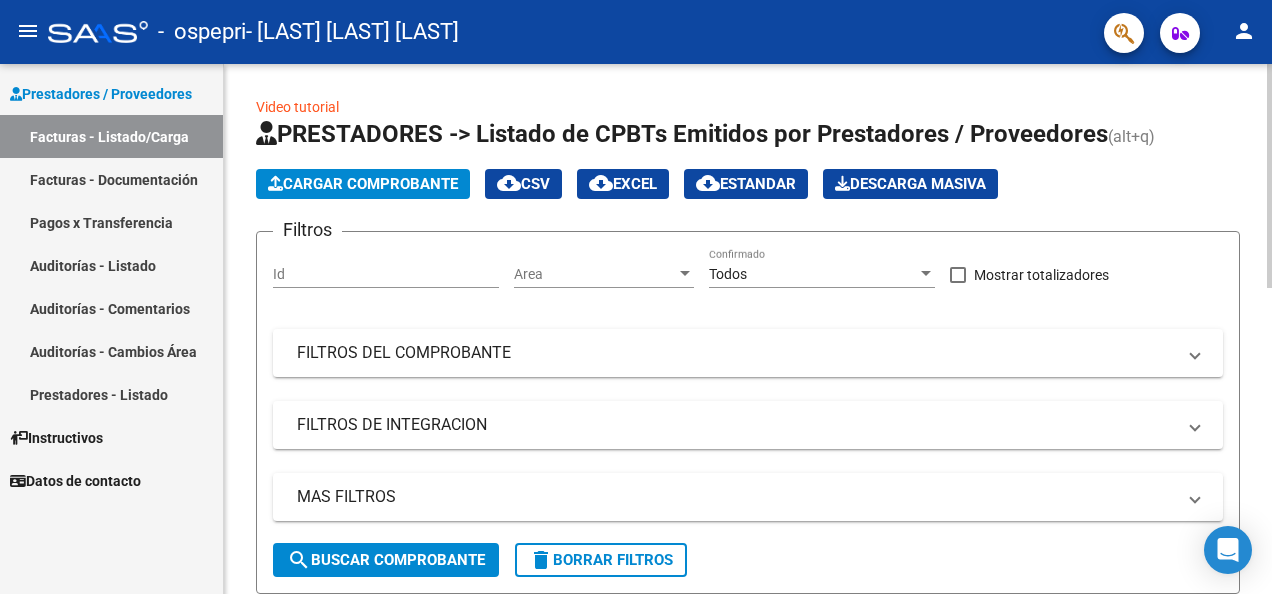 click 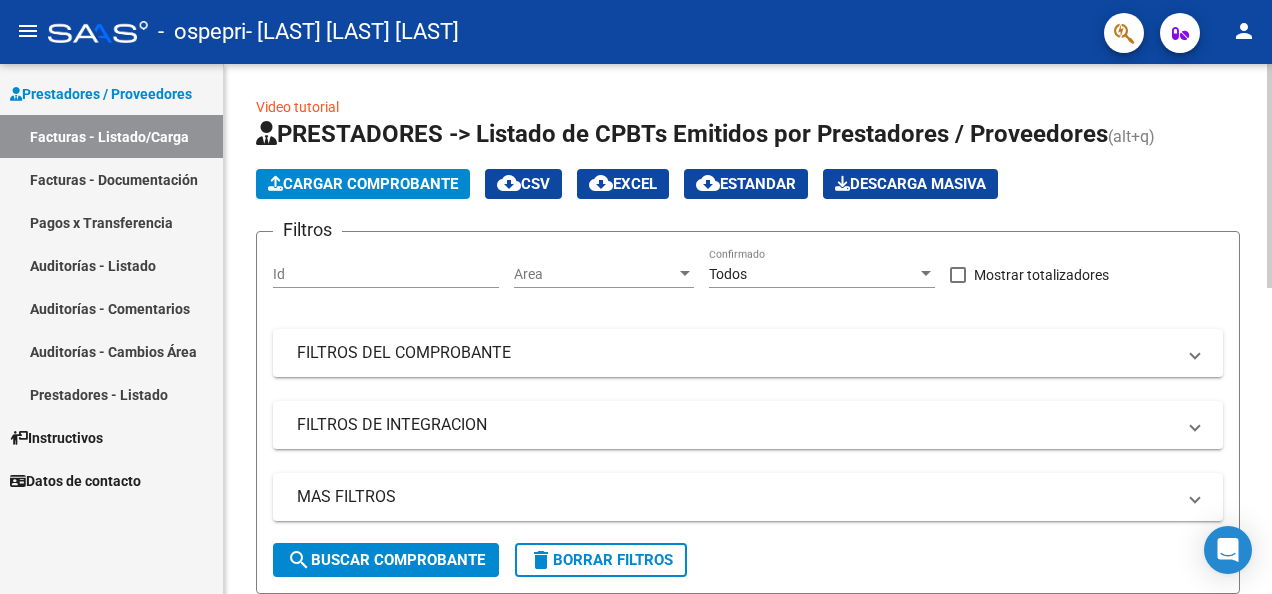 click on "Video tutorial" 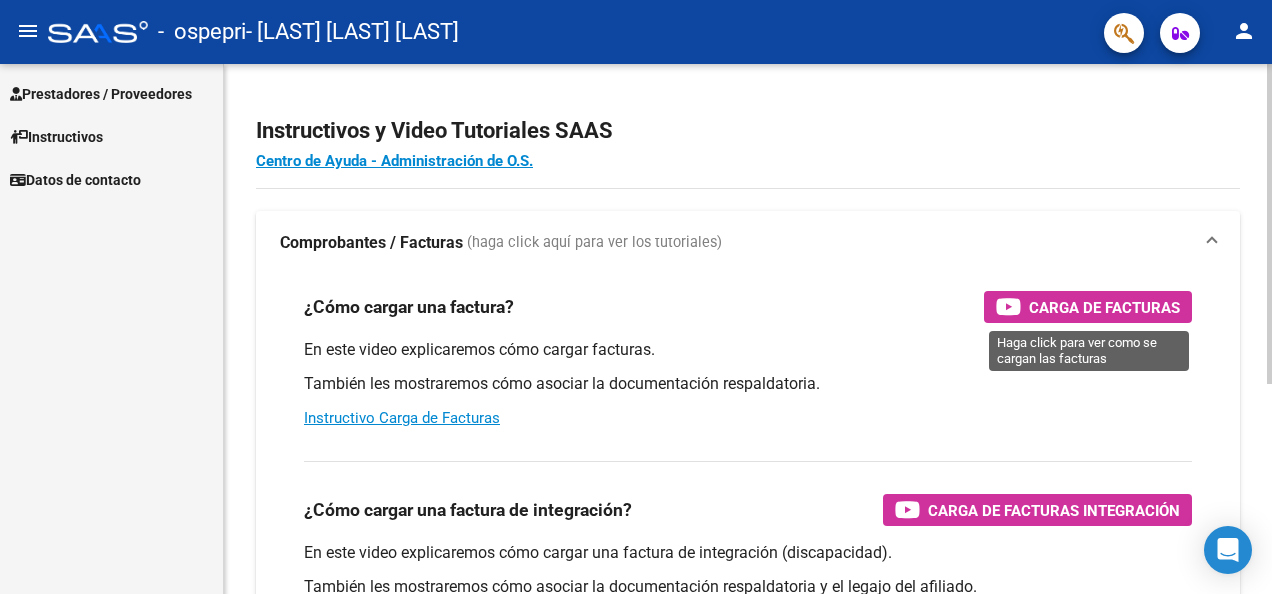 click on "Carga de Facturas" at bounding box center [1104, 307] 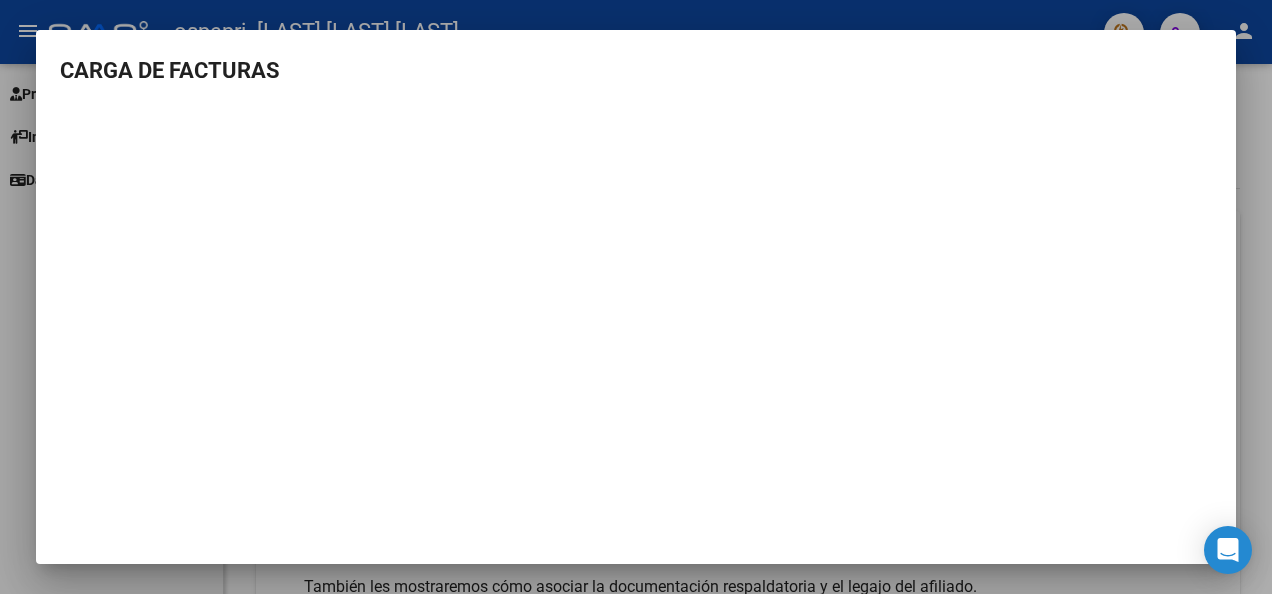 click on "CARGA DE FACTURAS" at bounding box center (636, 70) 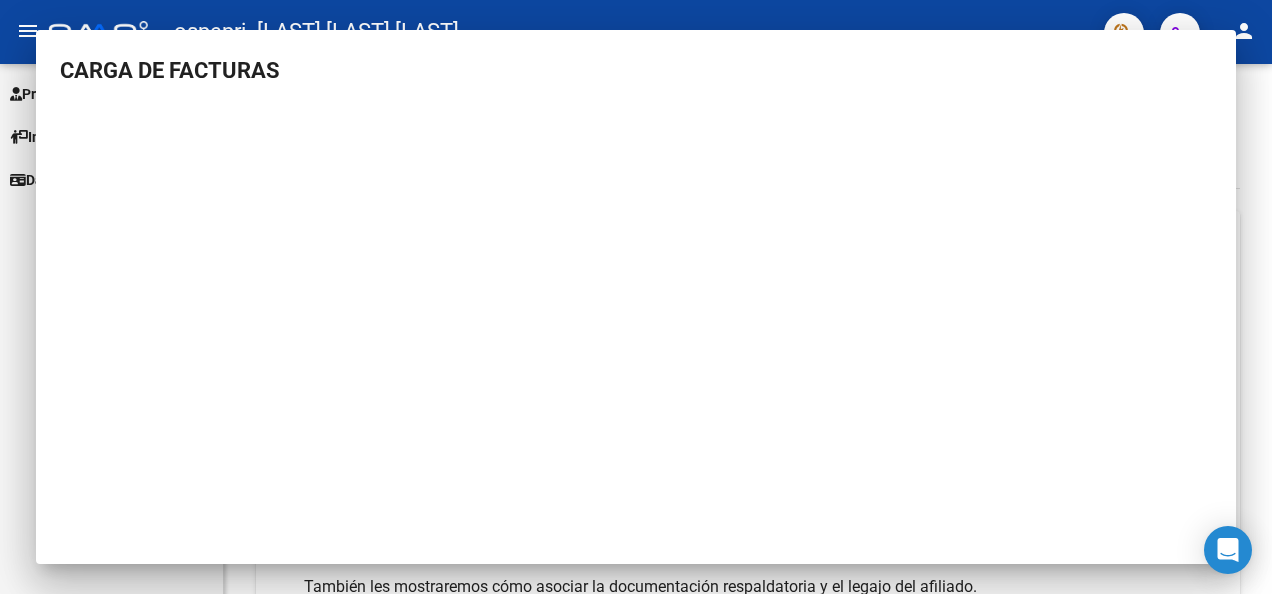 type 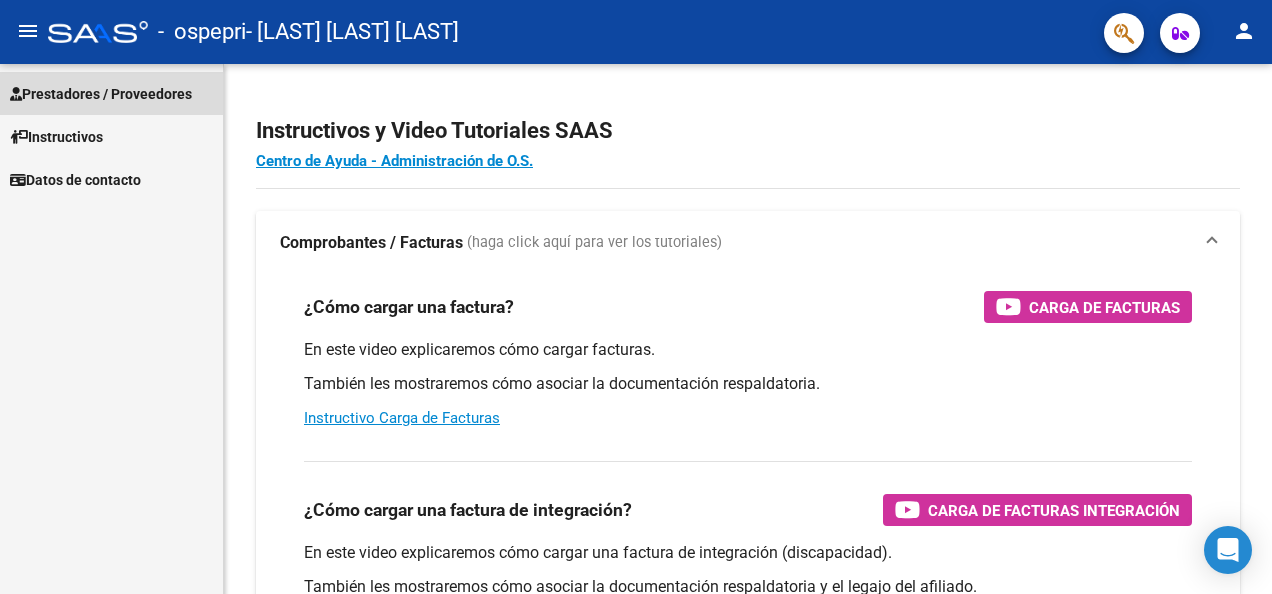 click on "Prestadores / Proveedores" at bounding box center (101, 94) 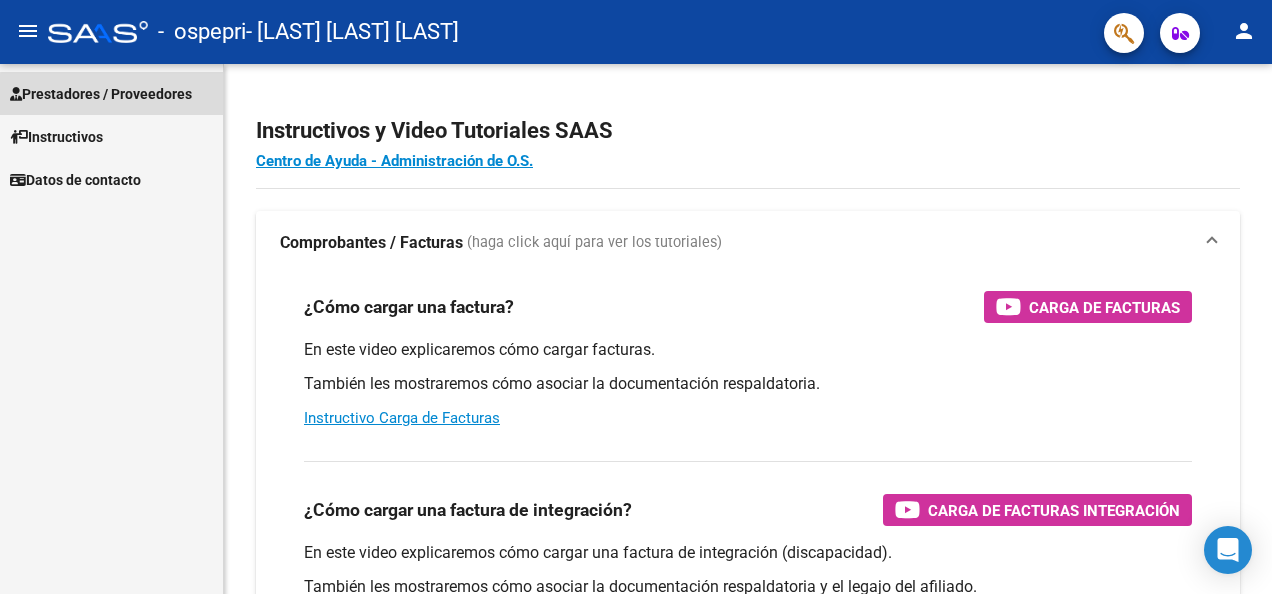 click on "Prestadores / Proveedores" at bounding box center (101, 94) 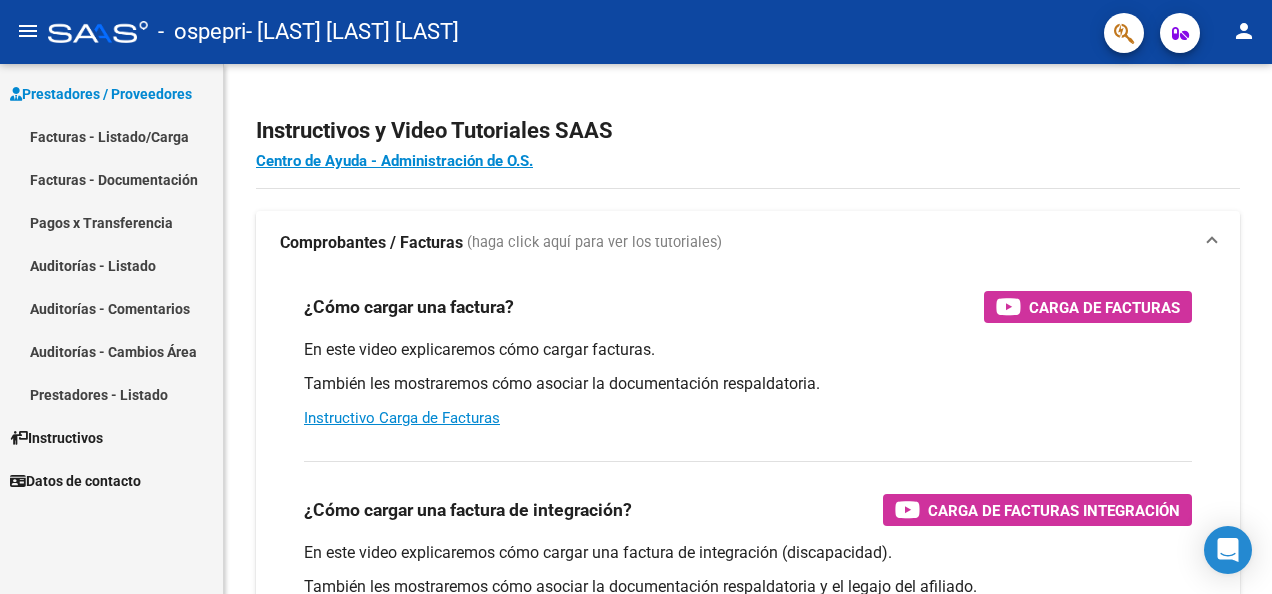 click on "Facturas - Listado/Carga" at bounding box center [111, 136] 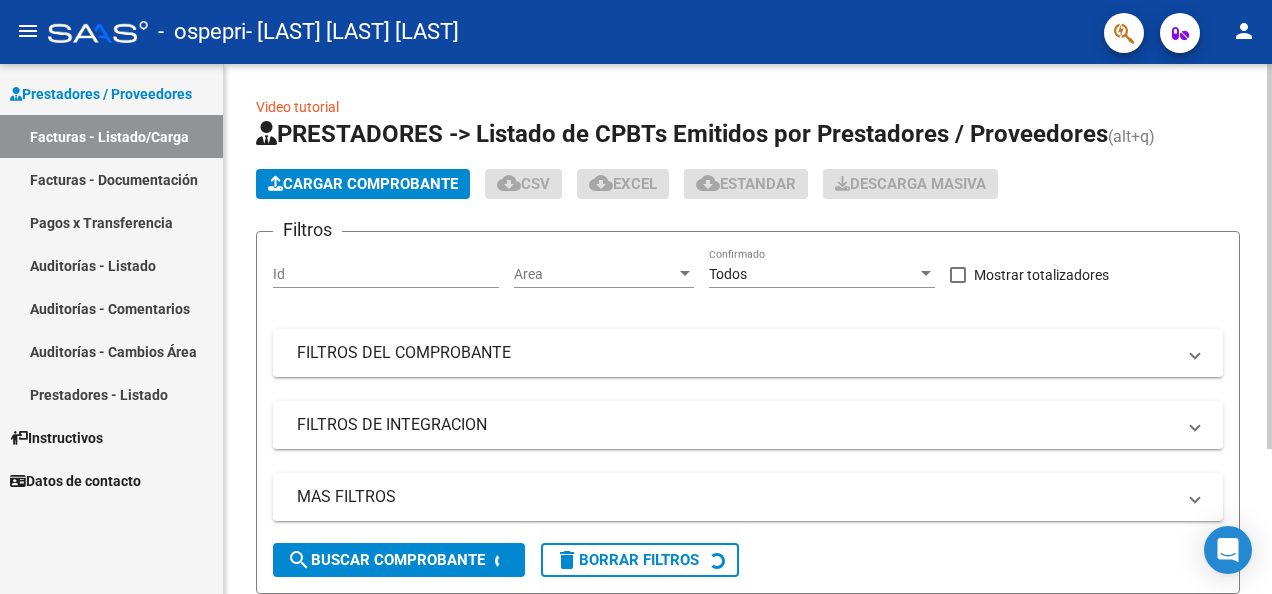 click on "Cargar Comprobante" 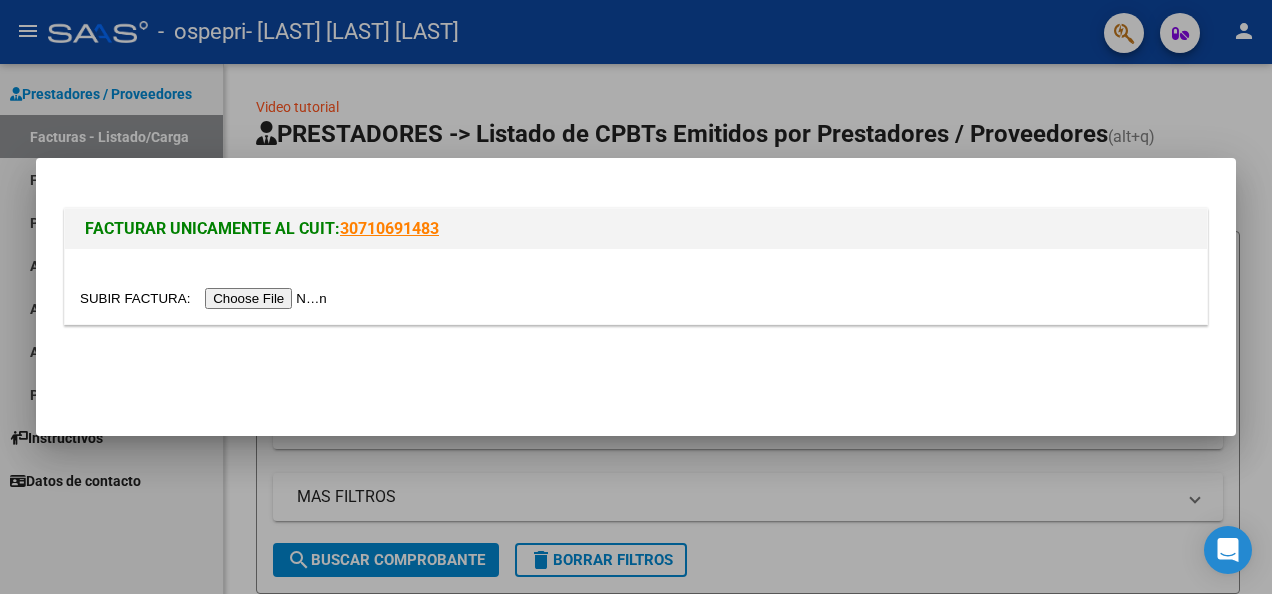 click at bounding box center [206, 298] 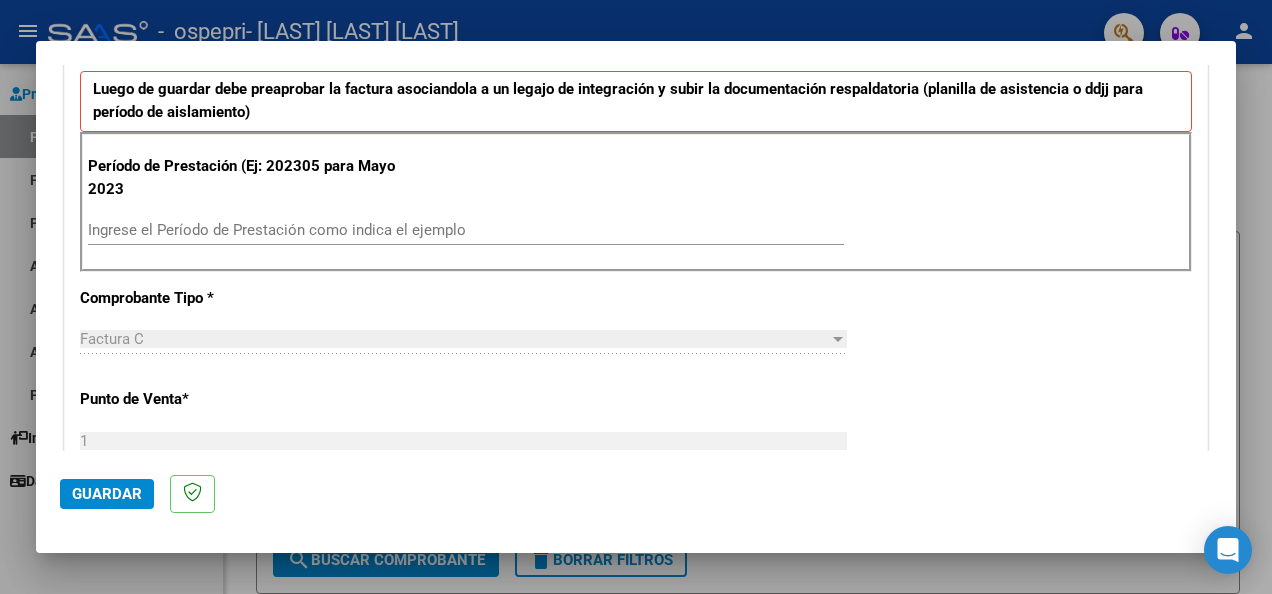 scroll, scrollTop: 0, scrollLeft: 0, axis: both 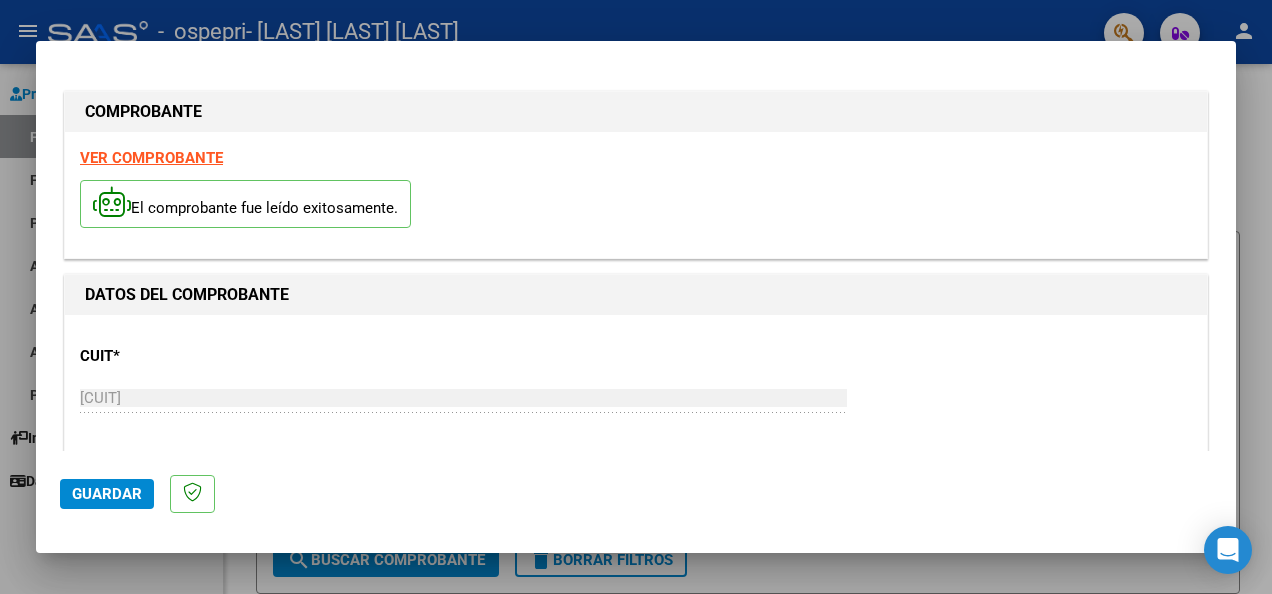 click on "VER COMPROBANTE" at bounding box center (151, 158) 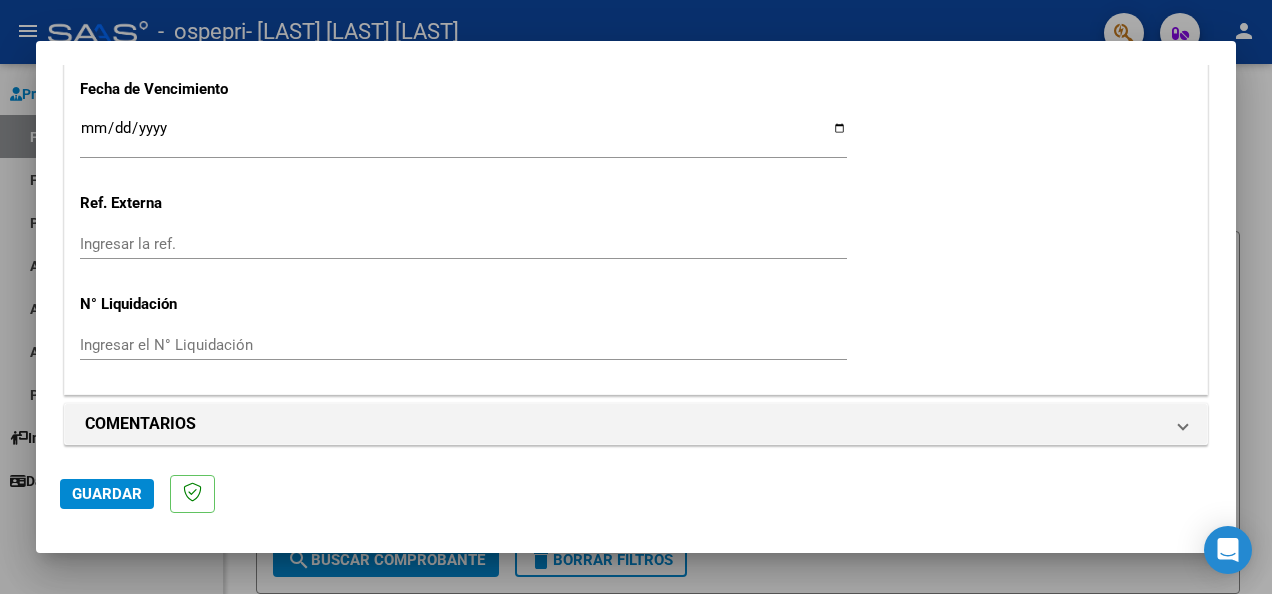 scroll, scrollTop: 1392, scrollLeft: 0, axis: vertical 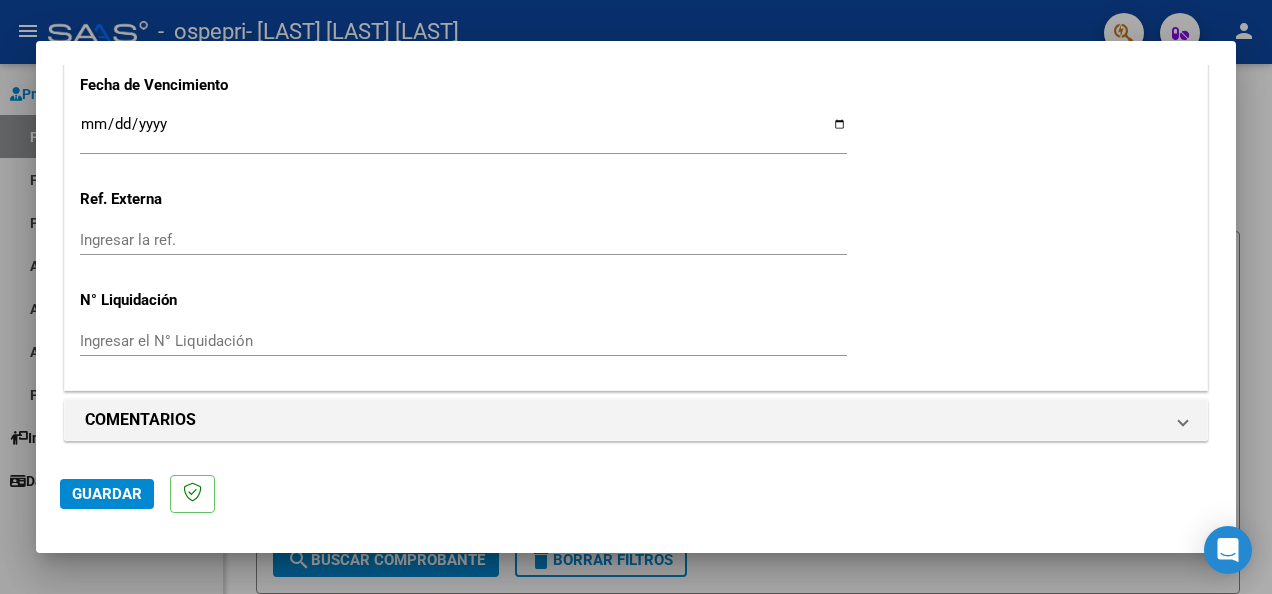 click on "Guardar" 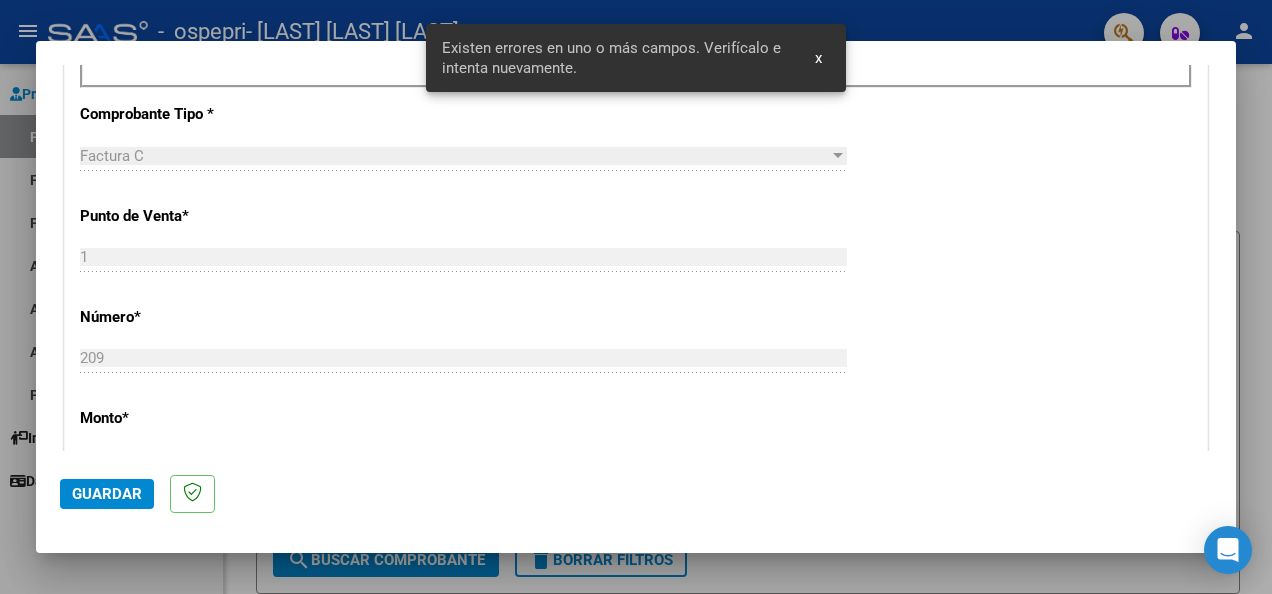 scroll, scrollTop: 462, scrollLeft: 0, axis: vertical 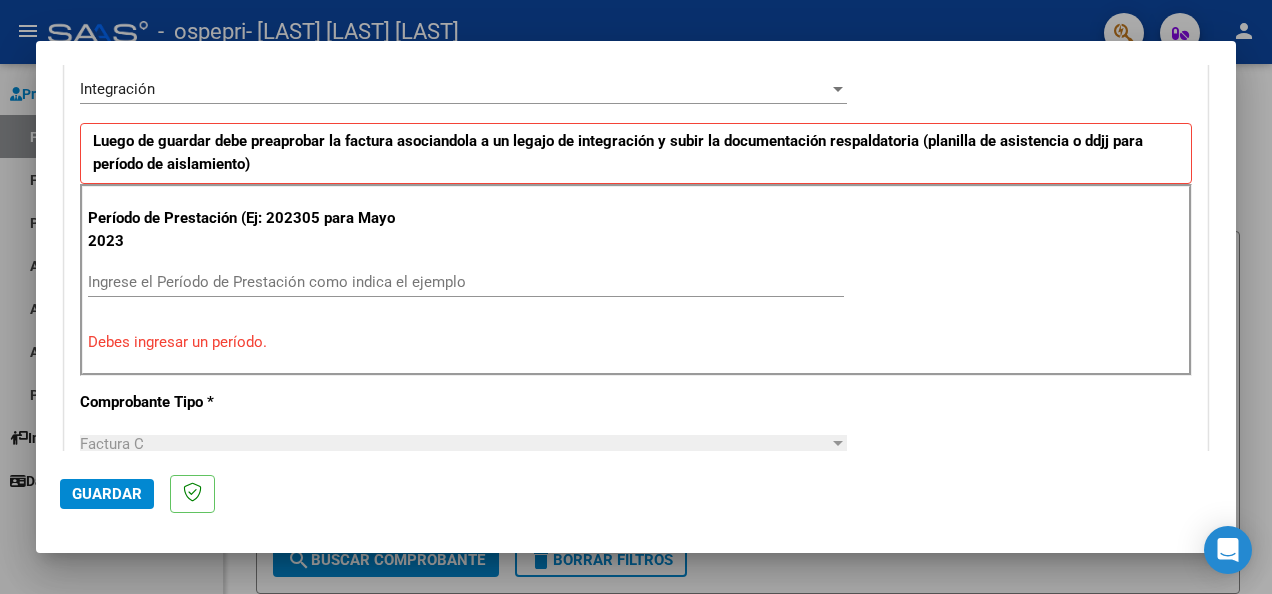 click on "Debes ingresar un período." at bounding box center (636, 342) 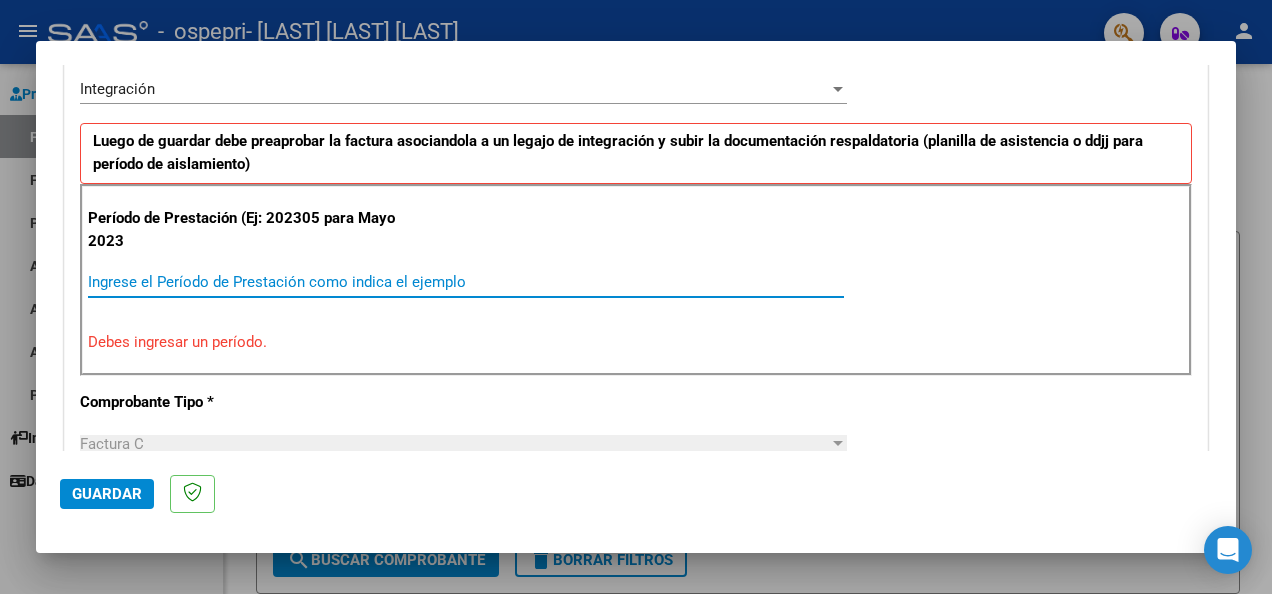 click on "Ingrese el Período de Prestación como indica el ejemplo" at bounding box center [466, 282] 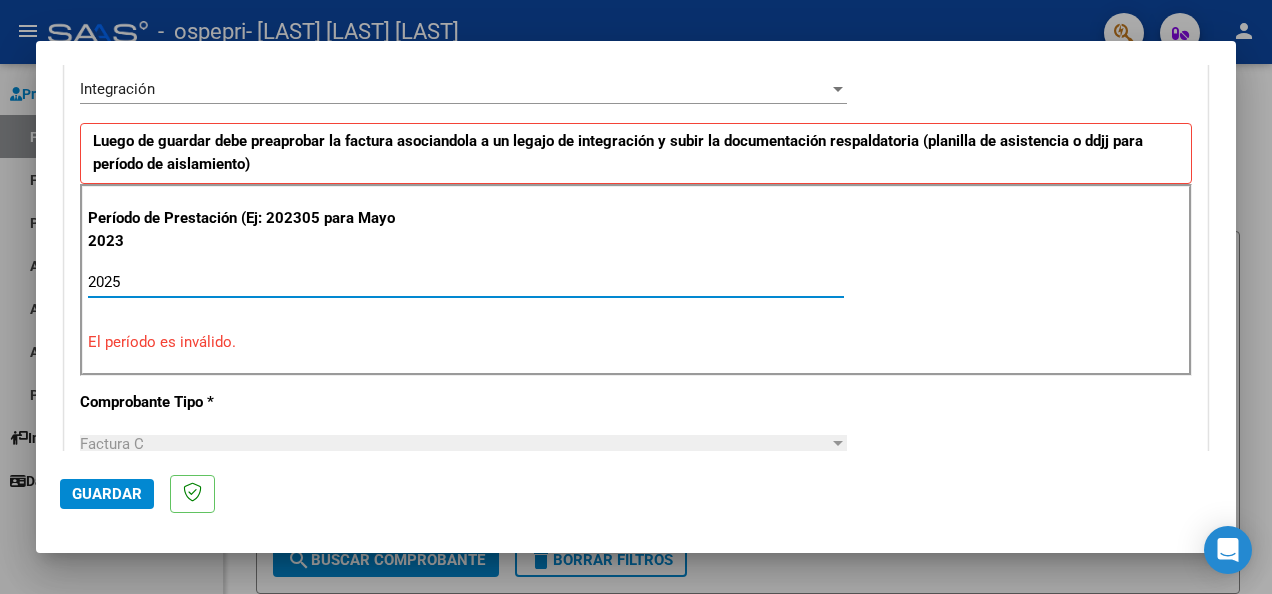 click on "Período de Prestación (Ej: 202305 para Mayo 2023    2025 Ingrese el Período de Prestación como indica el ejemplo   El período es inválido." at bounding box center (636, 280) 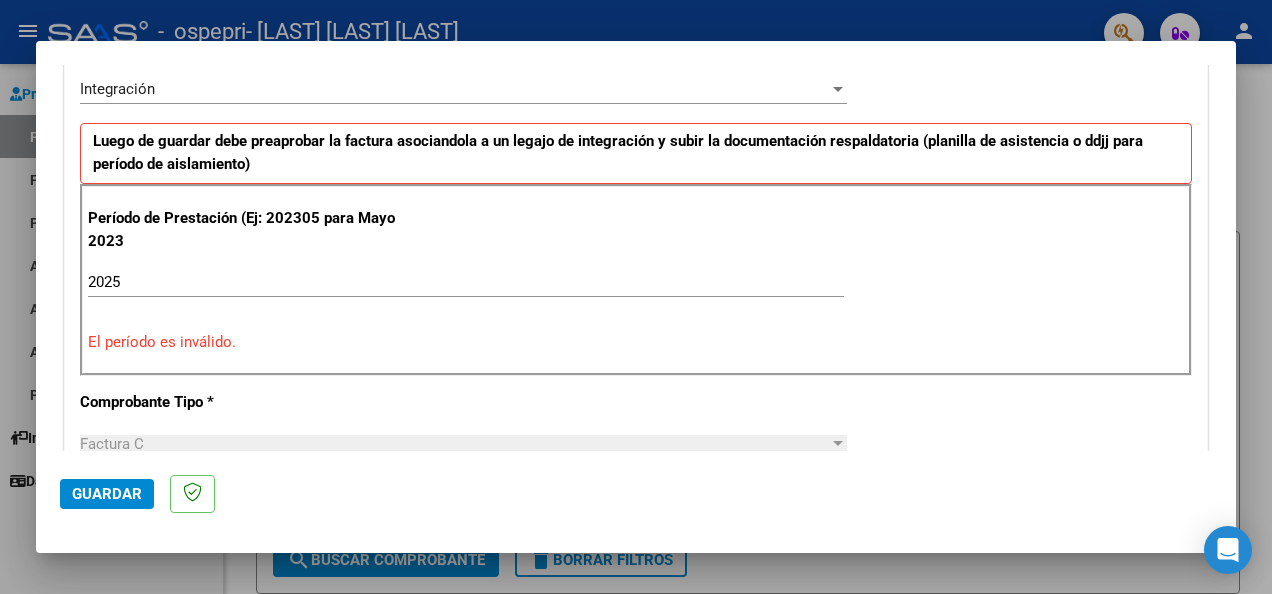 click on "2025" at bounding box center [466, 282] 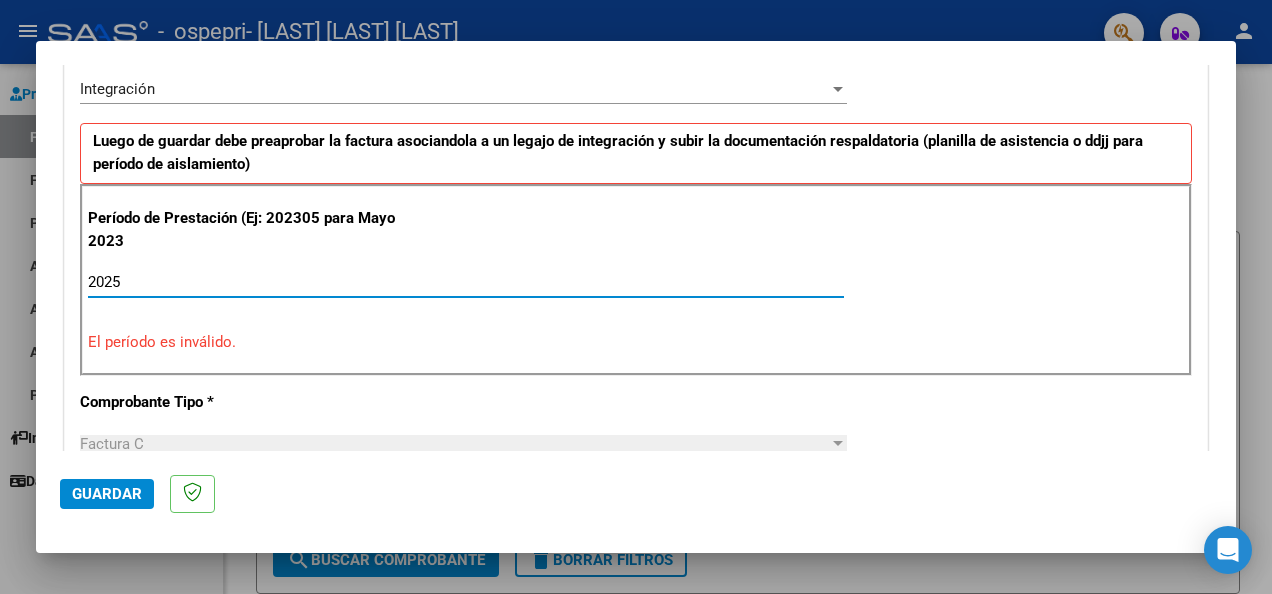 click on "2025" at bounding box center (466, 282) 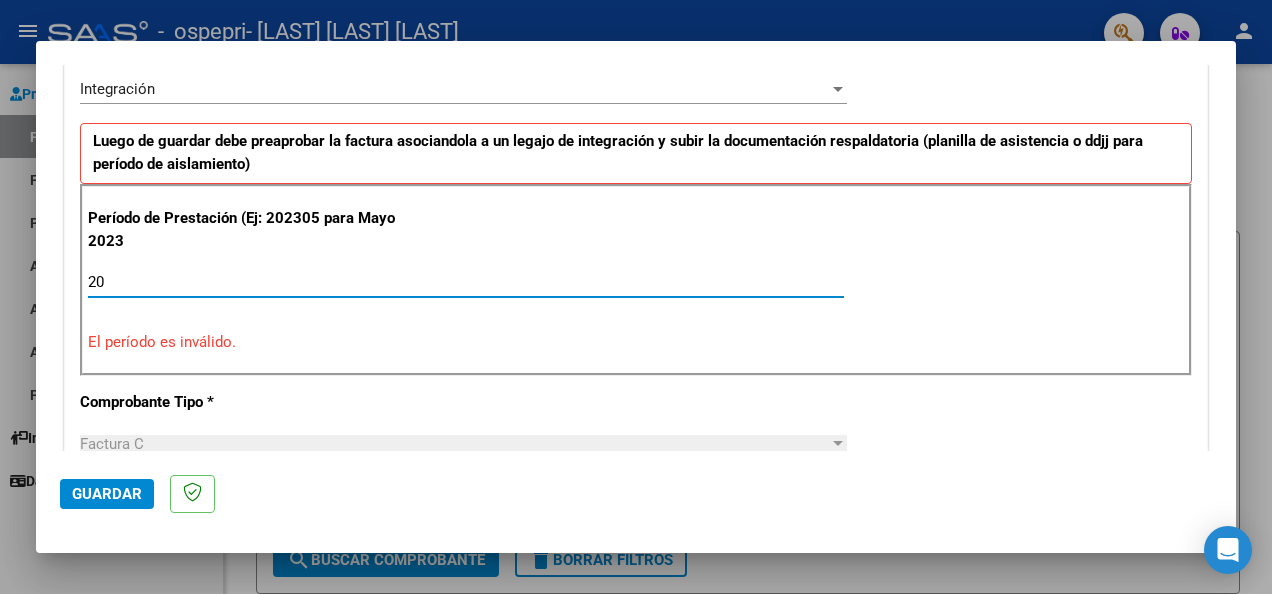 type on "2" 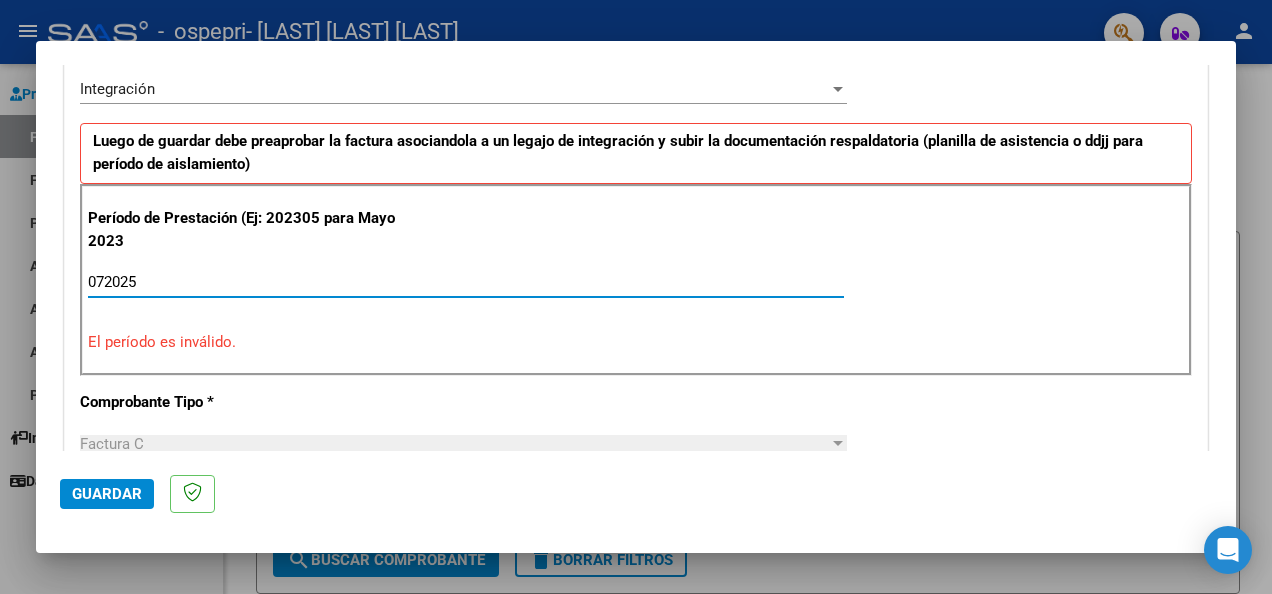 click on "072025" at bounding box center [466, 282] 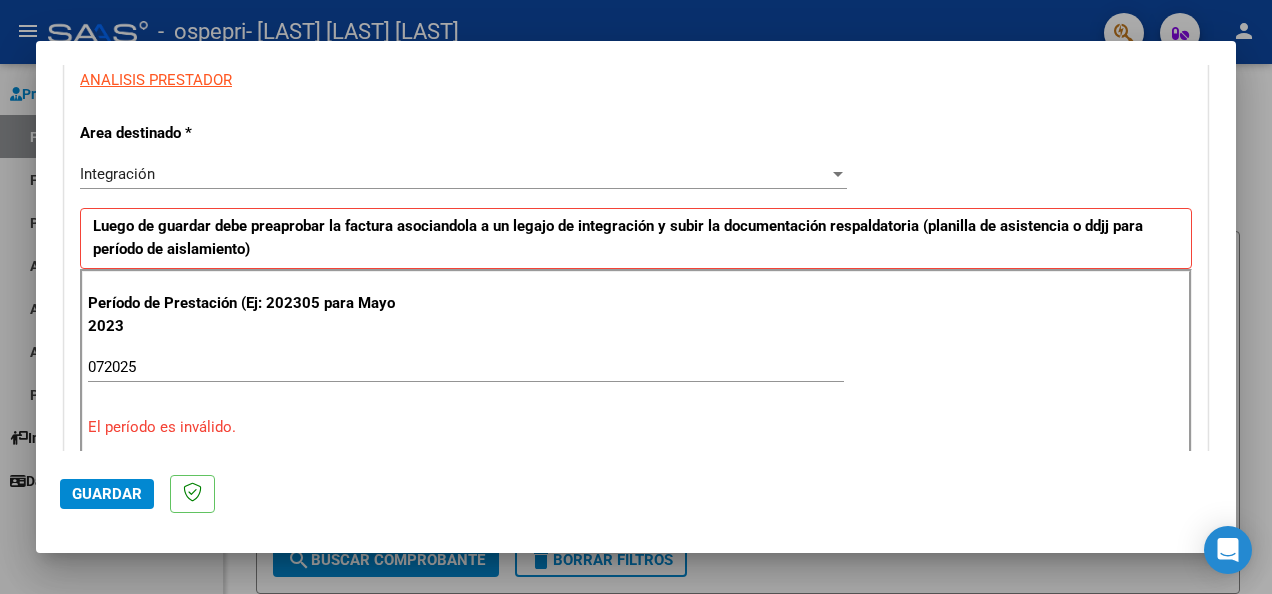 scroll, scrollTop: 402, scrollLeft: 0, axis: vertical 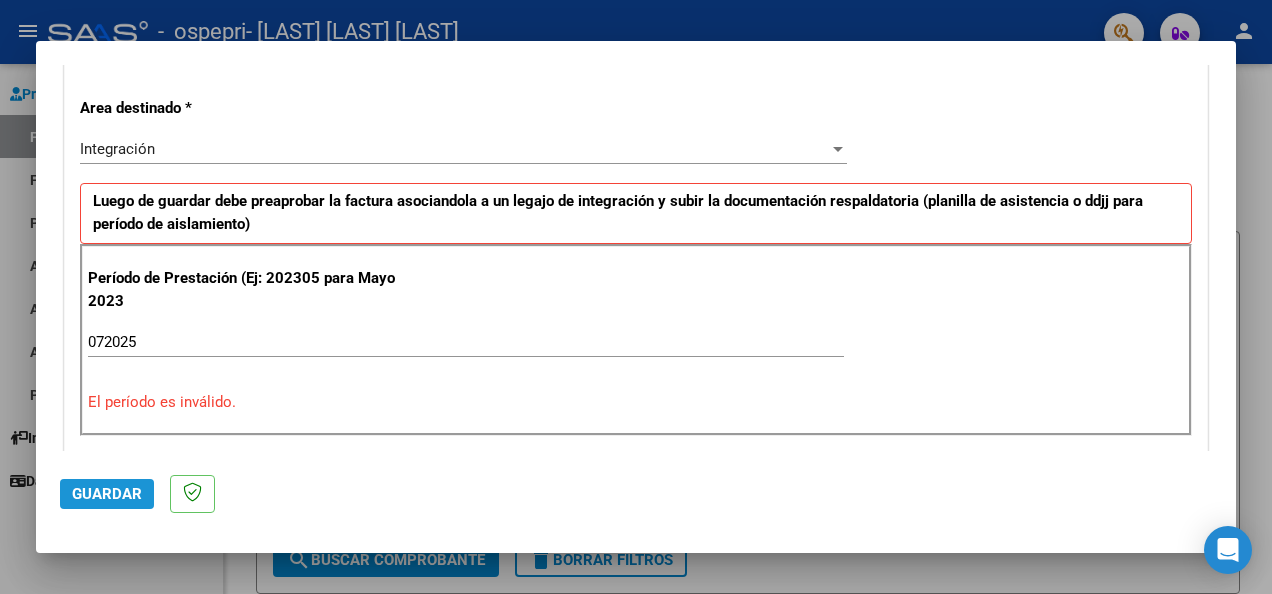 click on "Guardar" 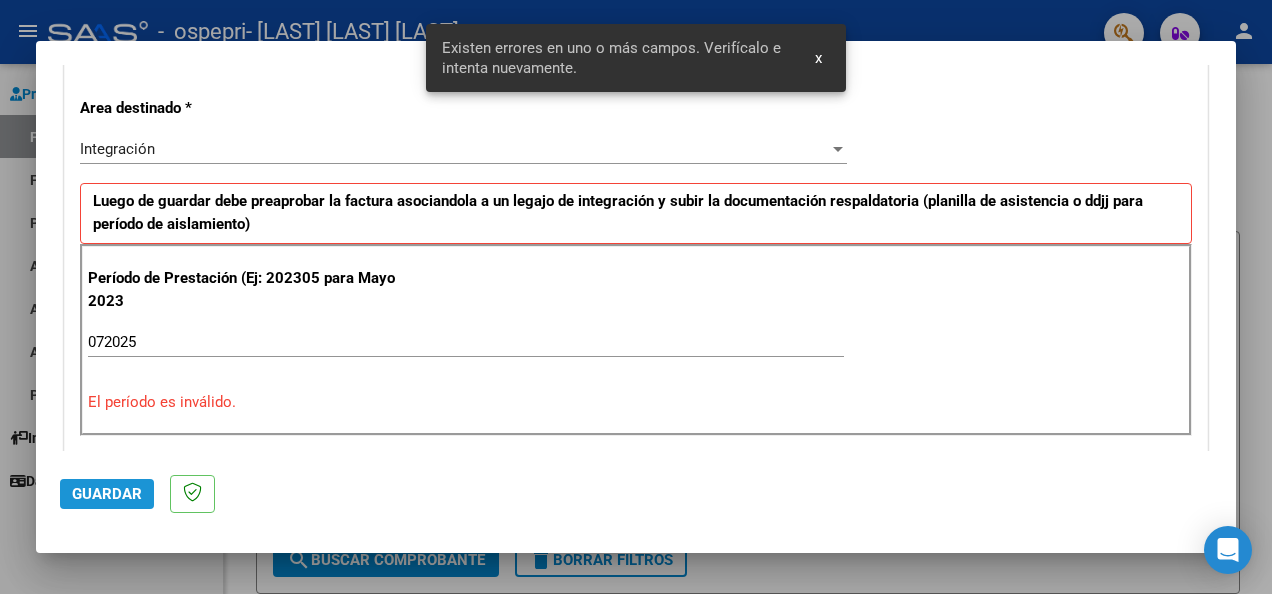 scroll, scrollTop: 462, scrollLeft: 0, axis: vertical 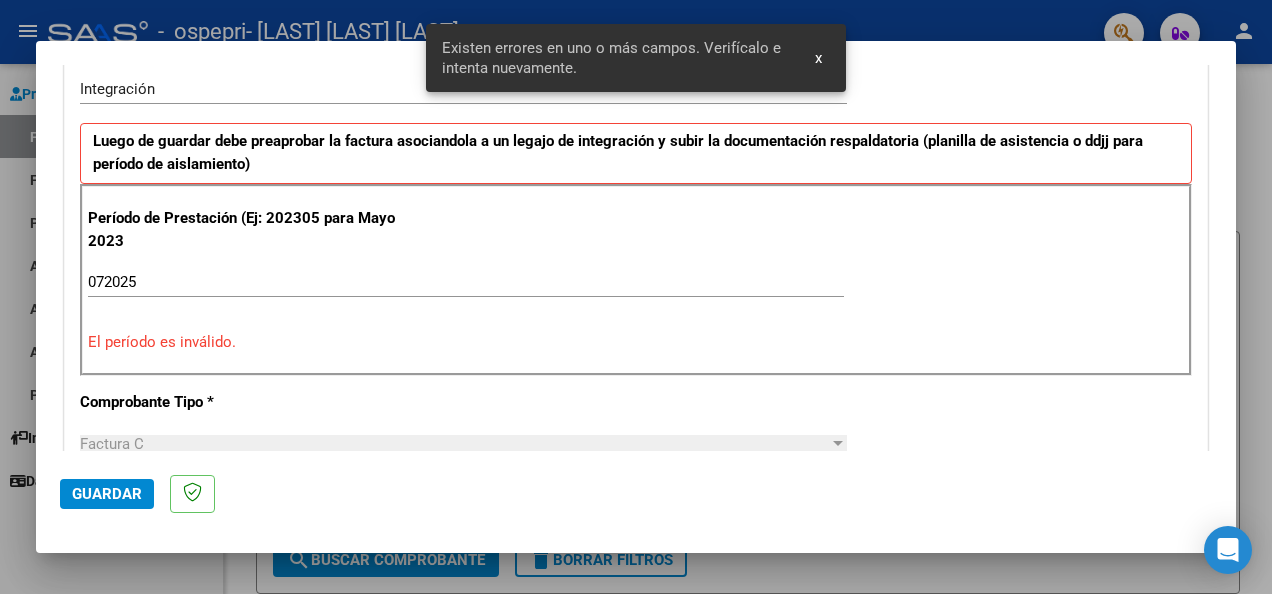 click on "072025" at bounding box center [466, 282] 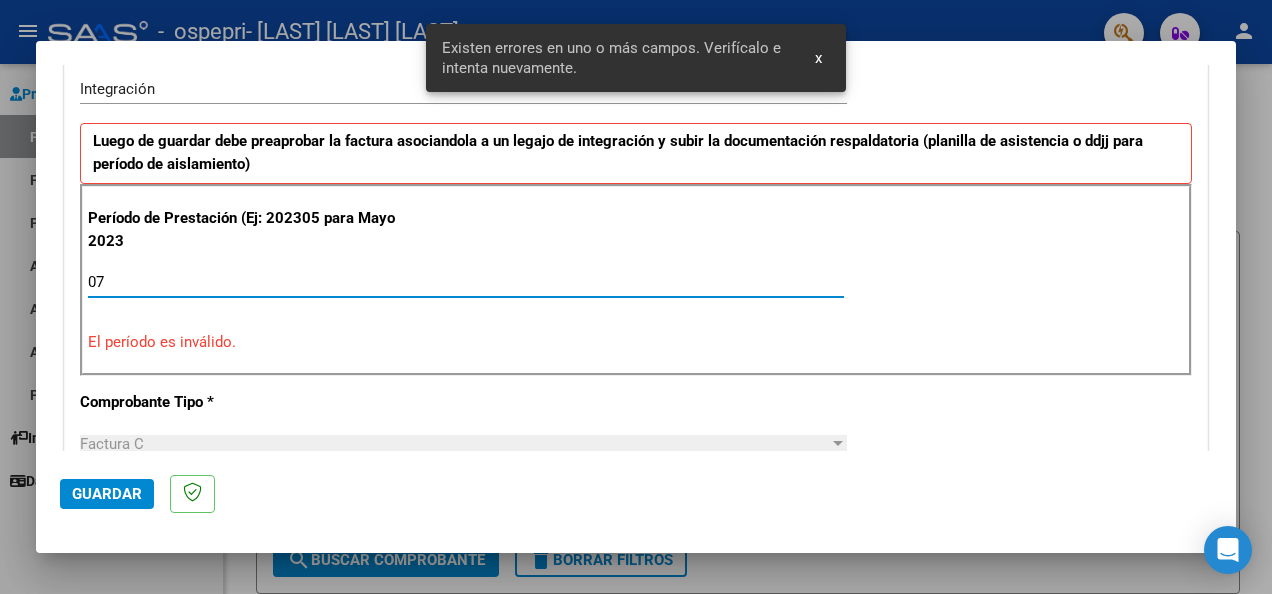 type on "0" 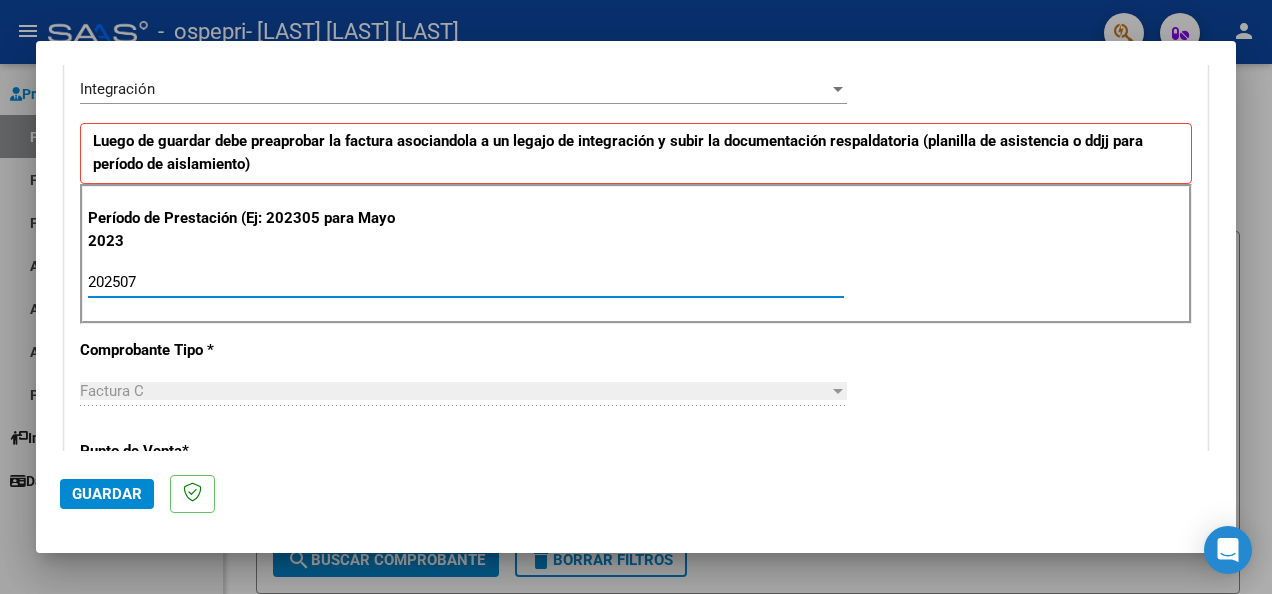 type on "202507" 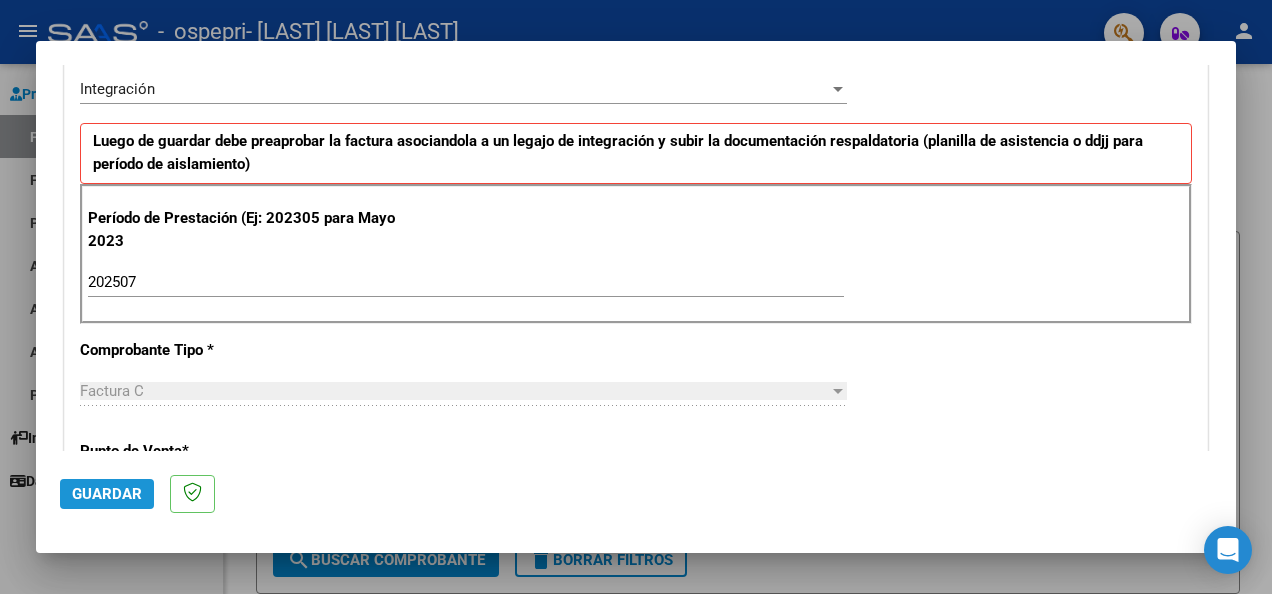 click on "Guardar" 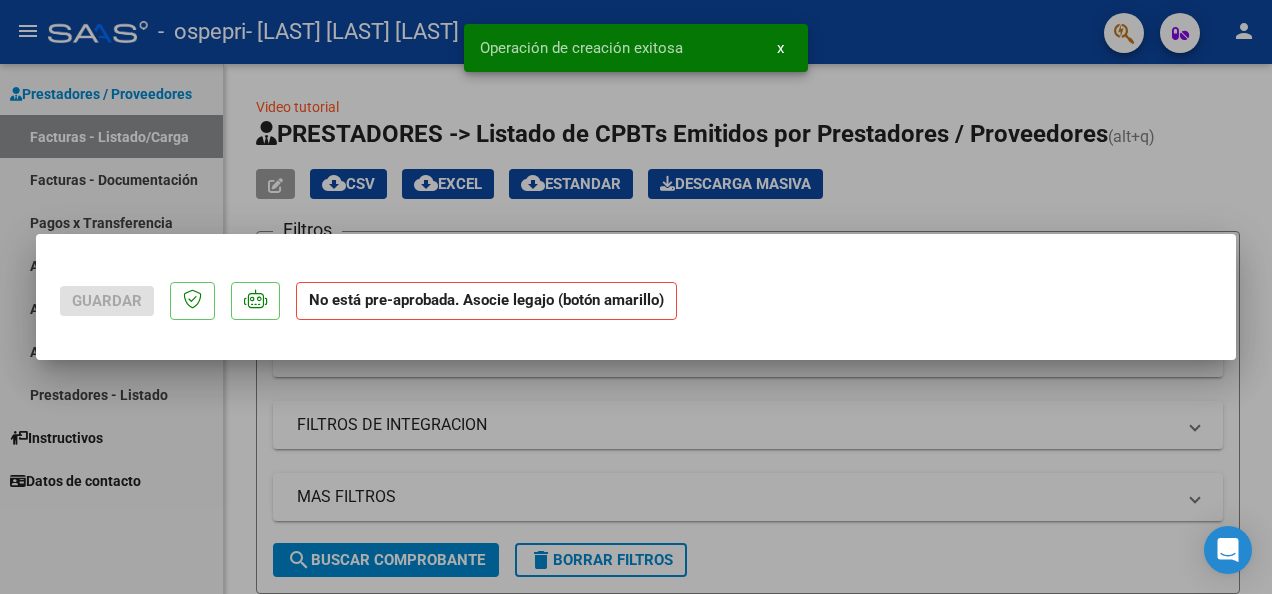 scroll, scrollTop: 0, scrollLeft: 0, axis: both 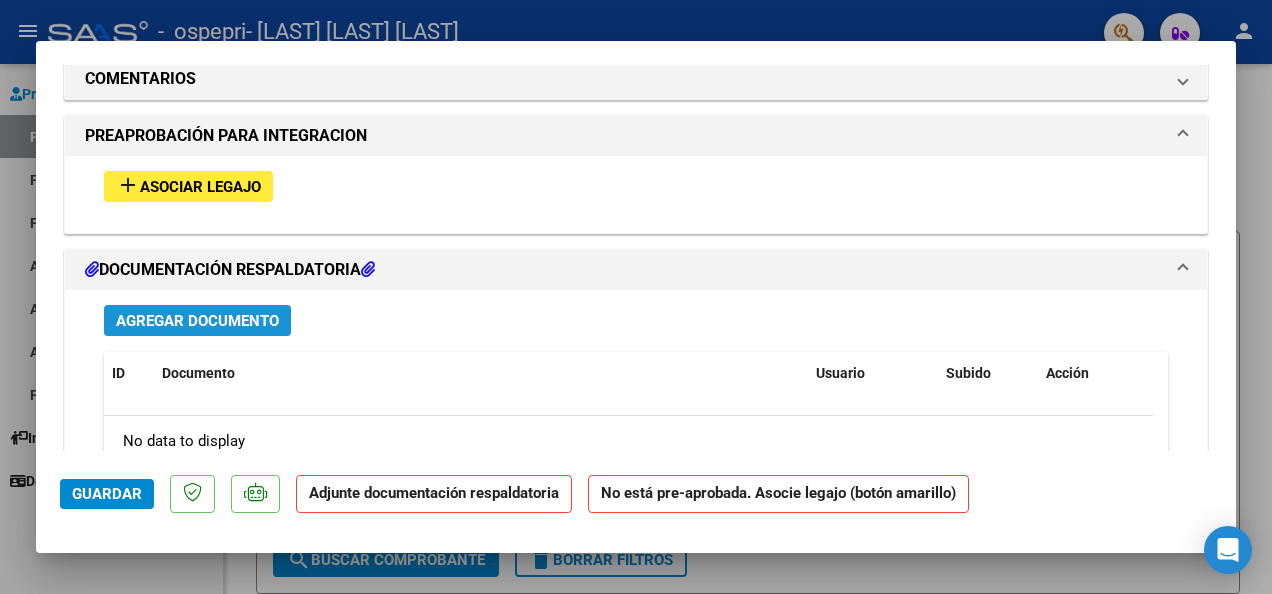click on "Agregar Documento" at bounding box center (197, 321) 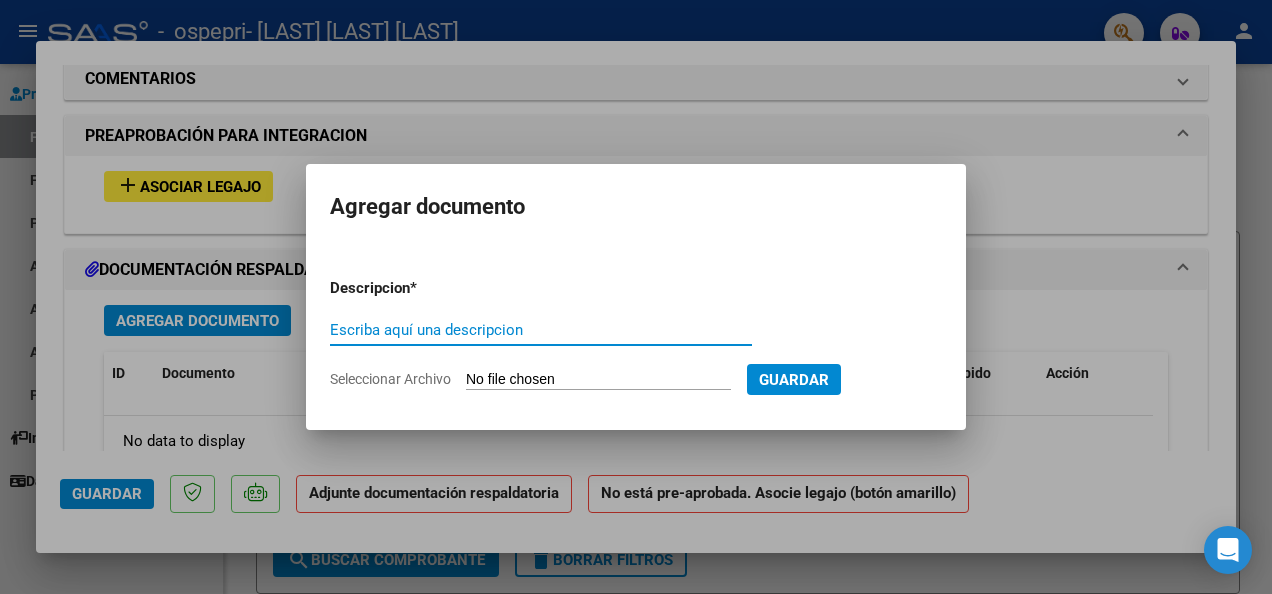 click on "Escriba aquí una descripcion" at bounding box center (541, 330) 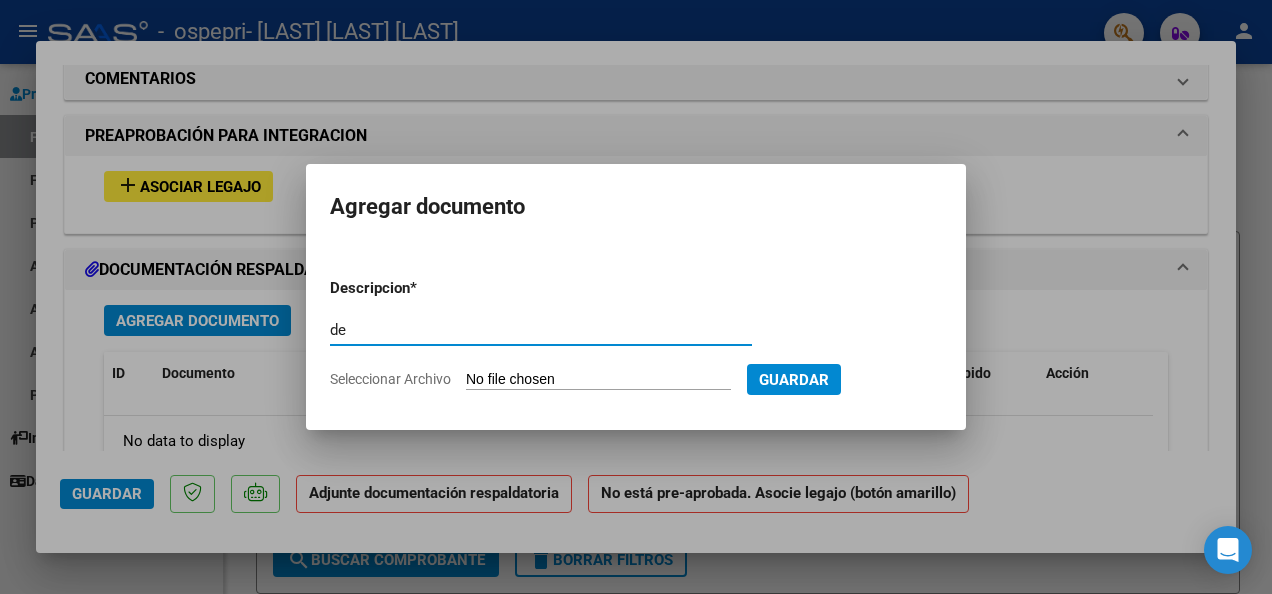 type on "d" 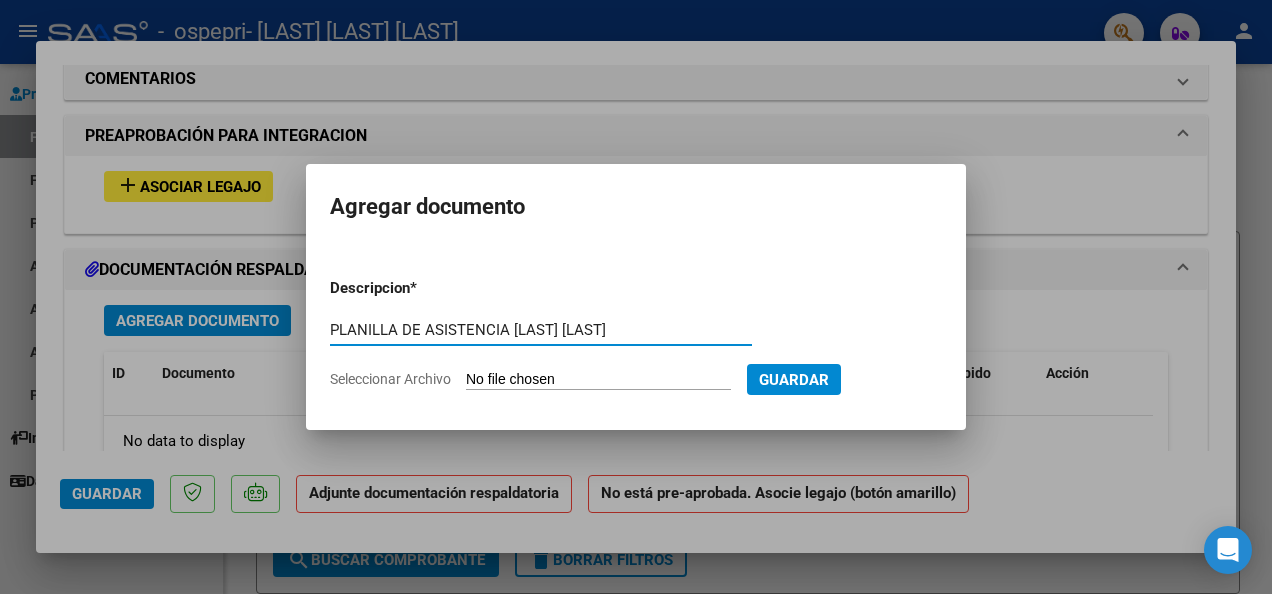 type on "PLANILLA DE ASISTENCIA [LAST] [LAST]" 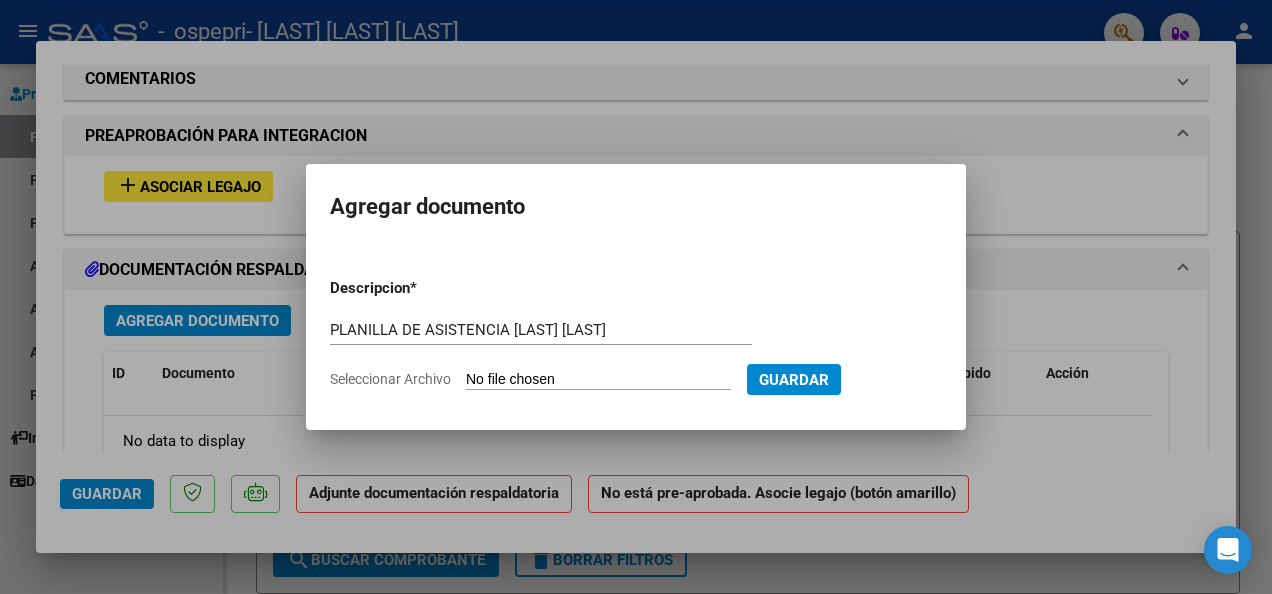 click on "Seleccionar Archivo" 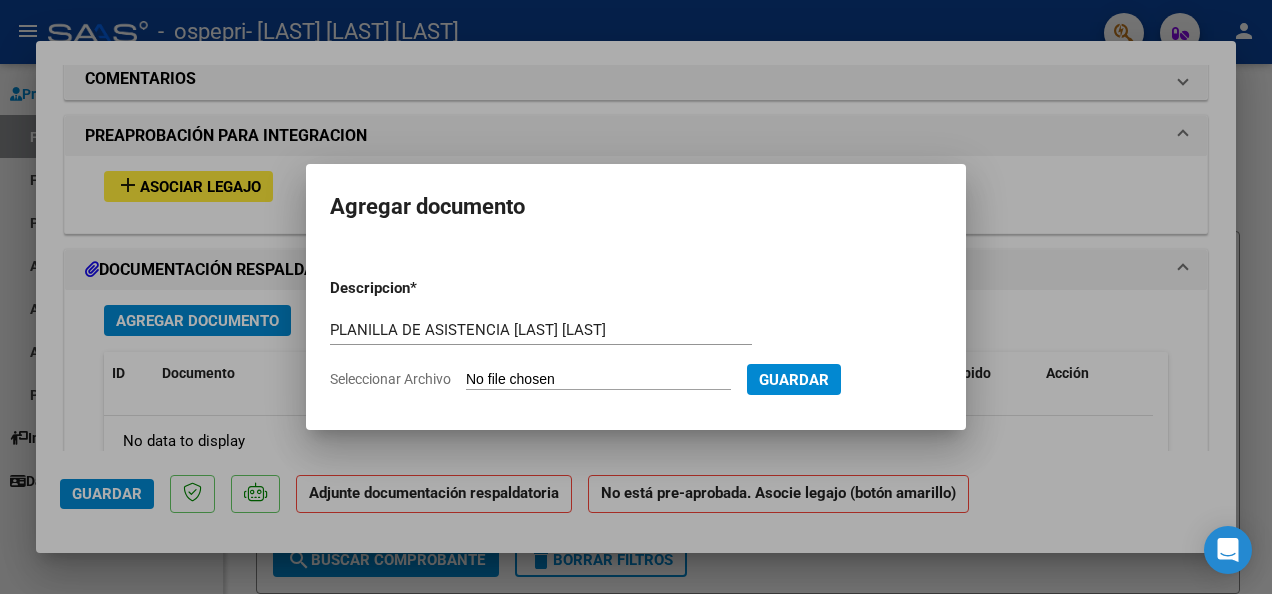 type on "C:\fakepath\WhatsApp Image 2025-08-05 at 1.50.42 PM.jpeg" 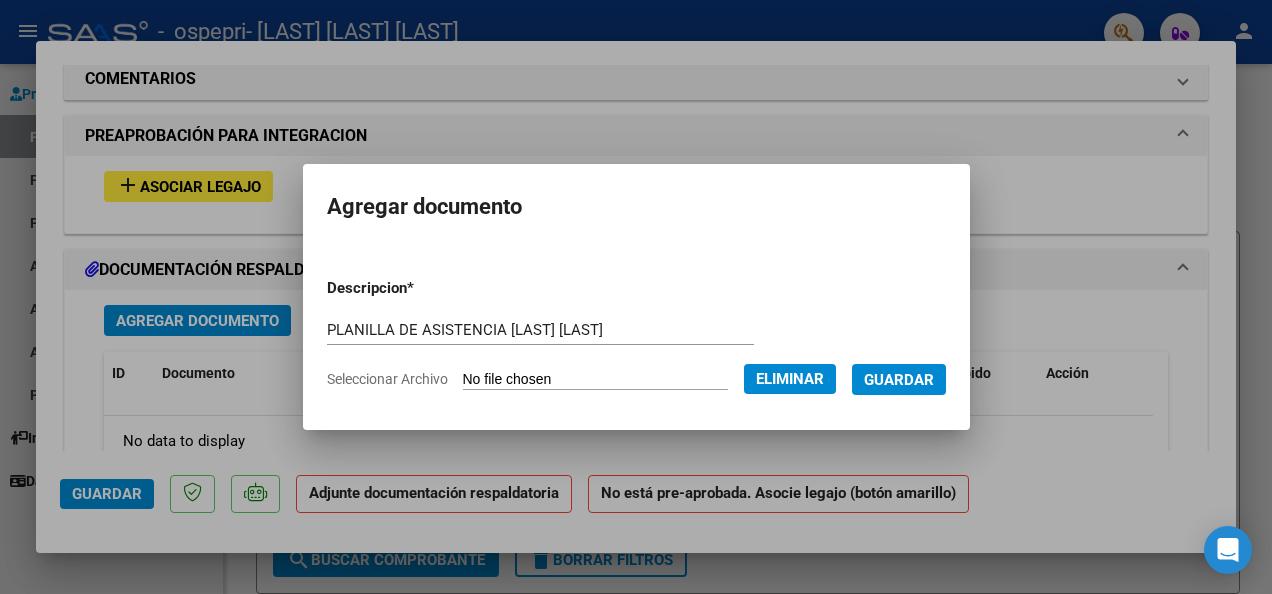 click on "Eliminar" 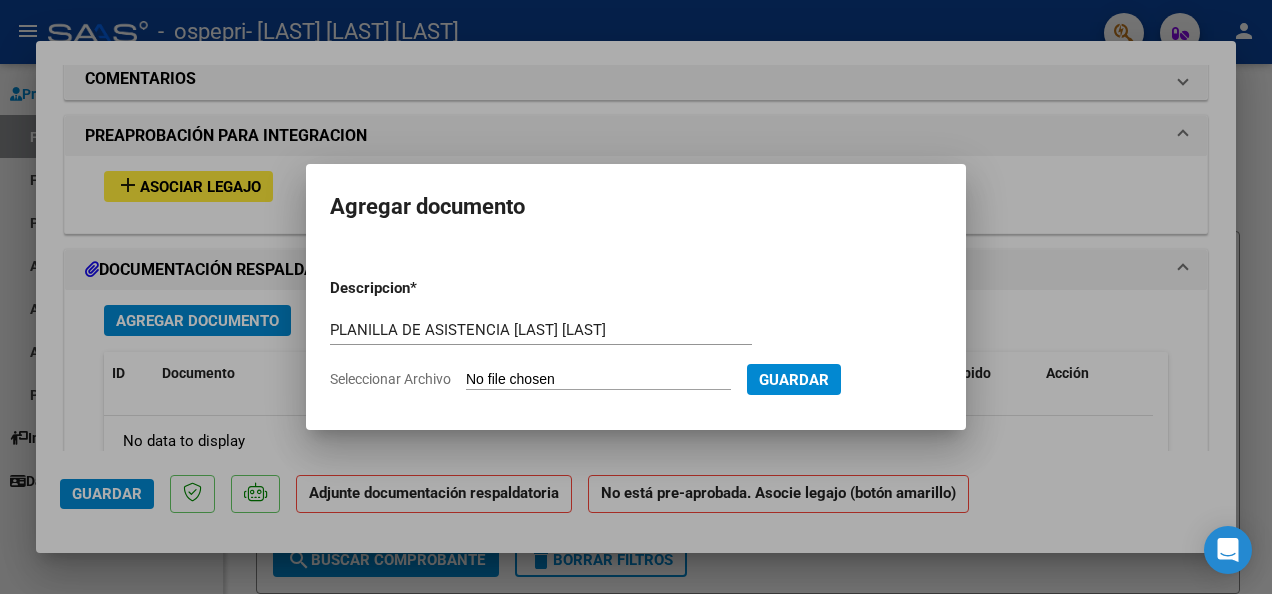 click on "Seleccionar Archivo" 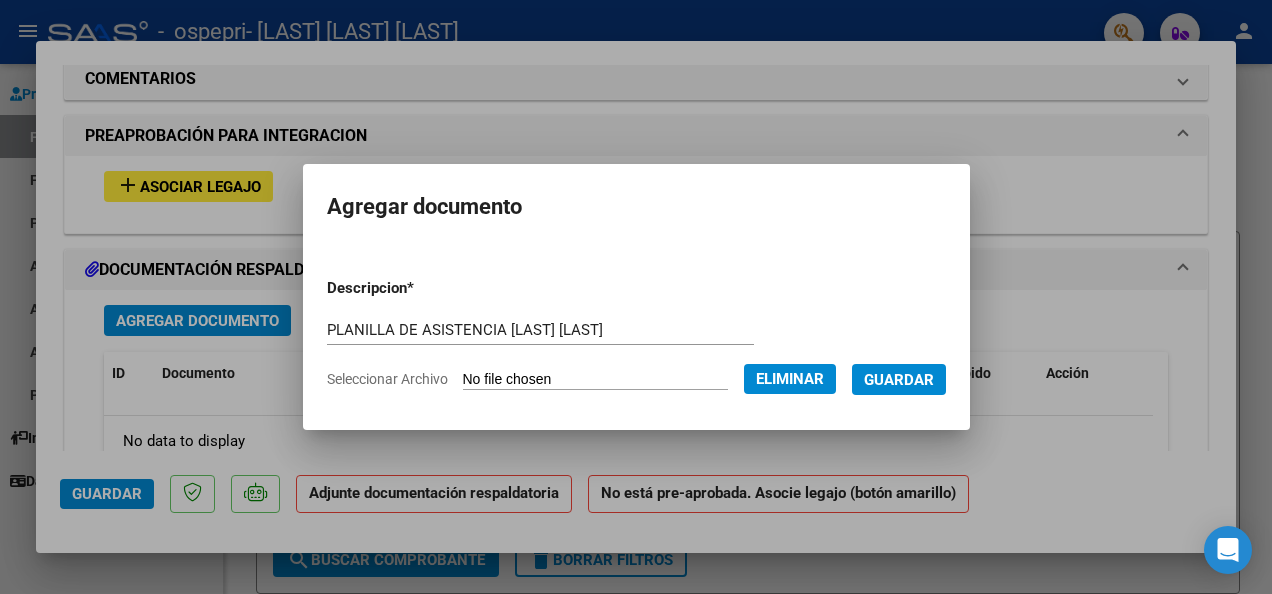 click on "Guardar" at bounding box center [899, 380] 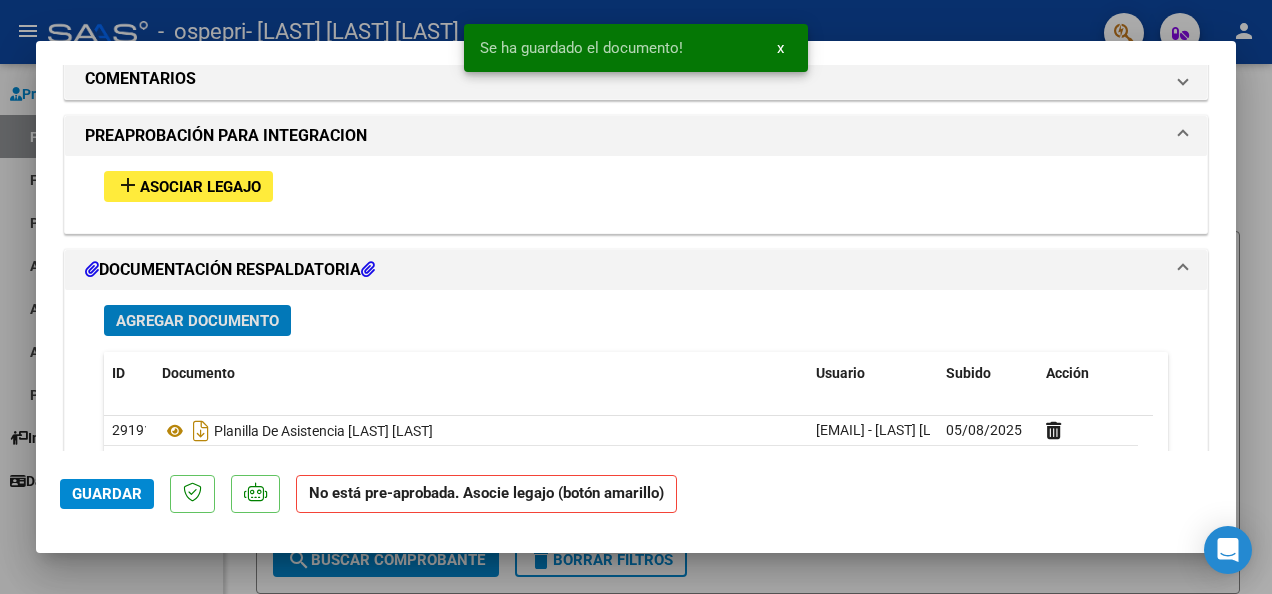 click on "Guardar" 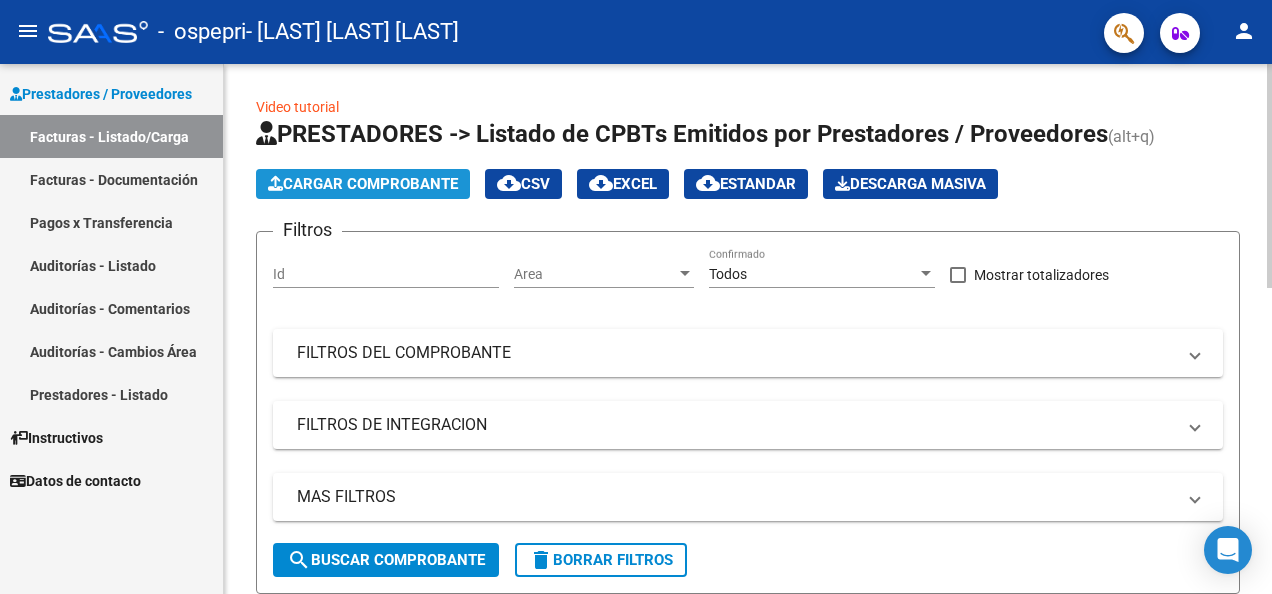 click on "Cargar Comprobante" 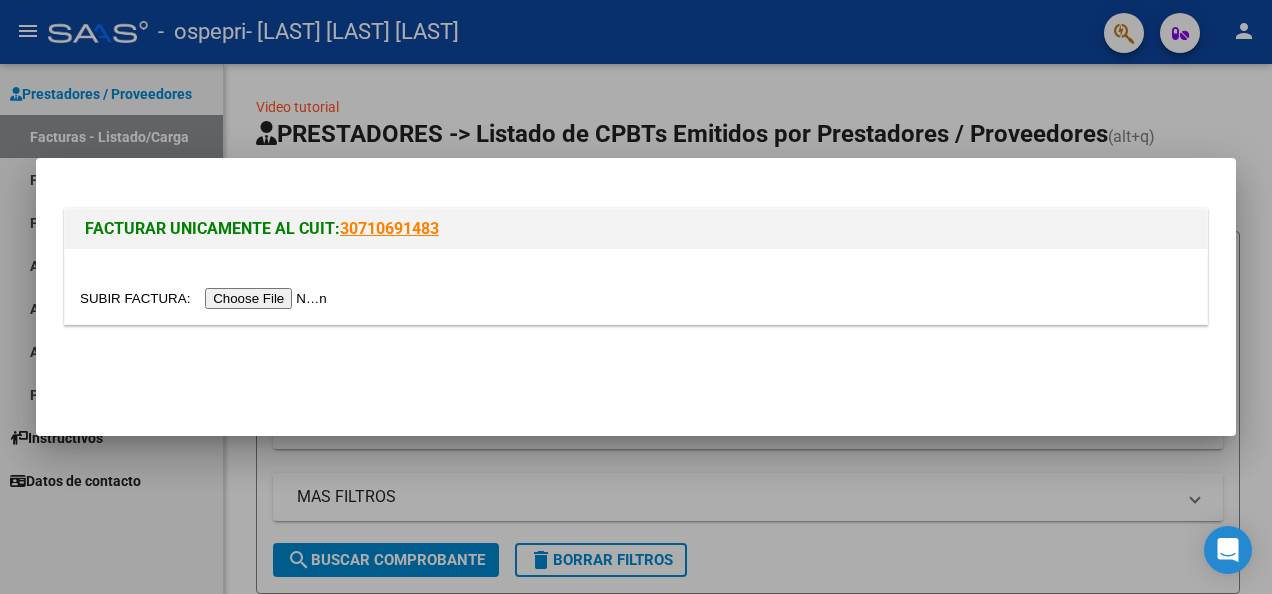 click at bounding box center (206, 298) 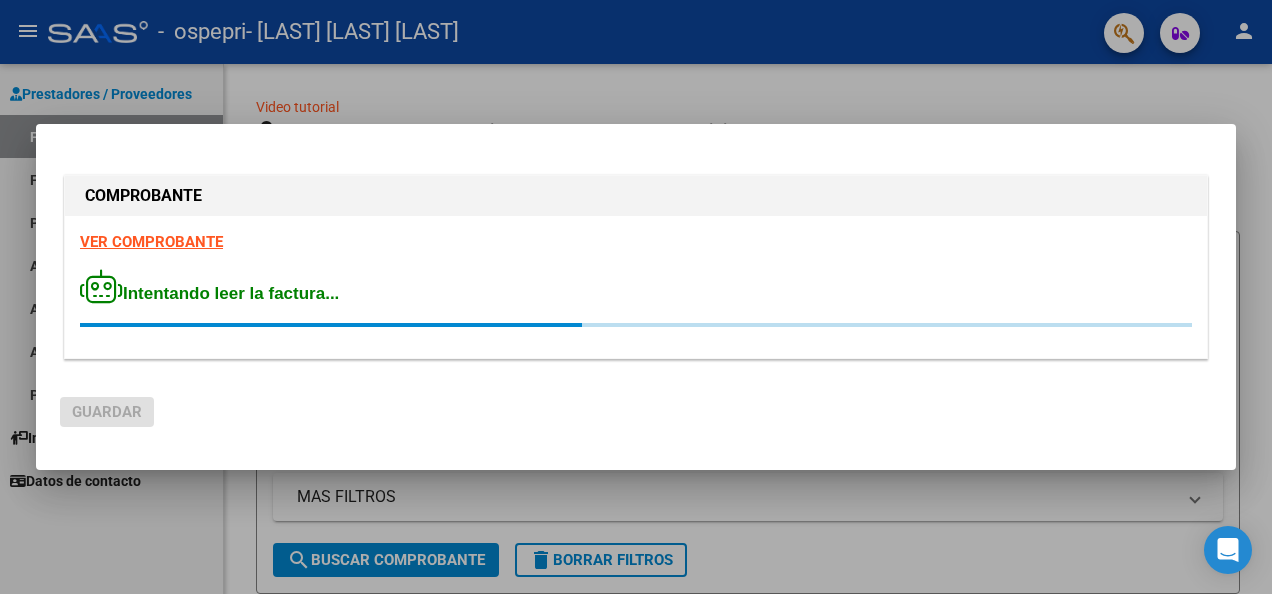 click at bounding box center [636, 253] 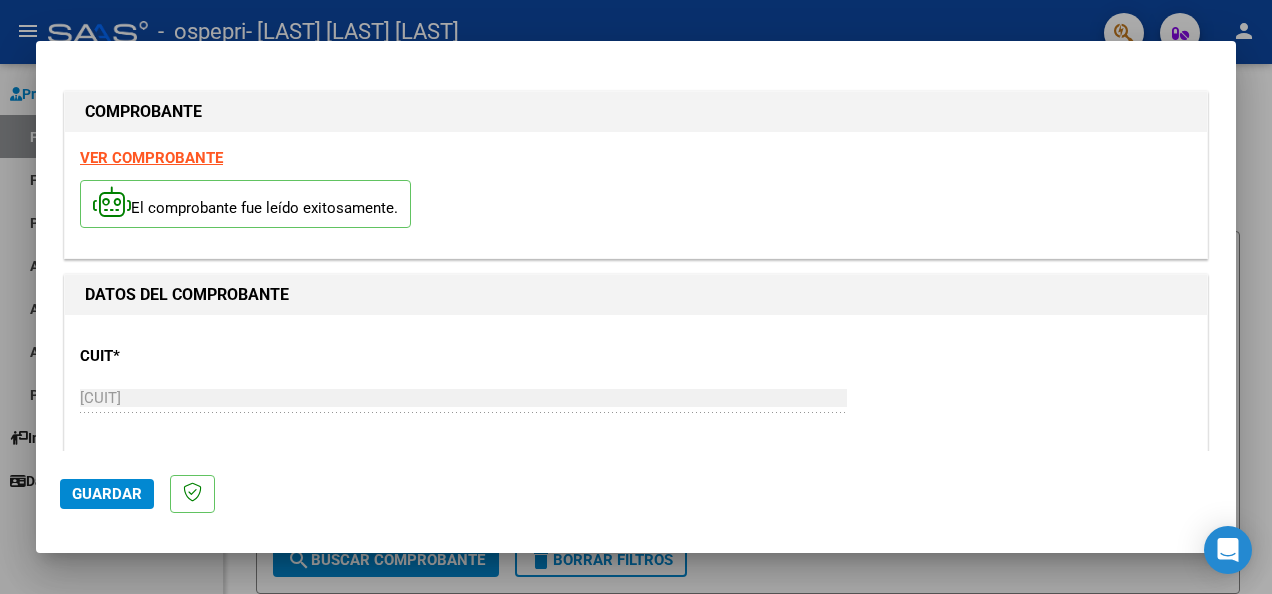 click on "VER COMPROBANTE" at bounding box center [151, 158] 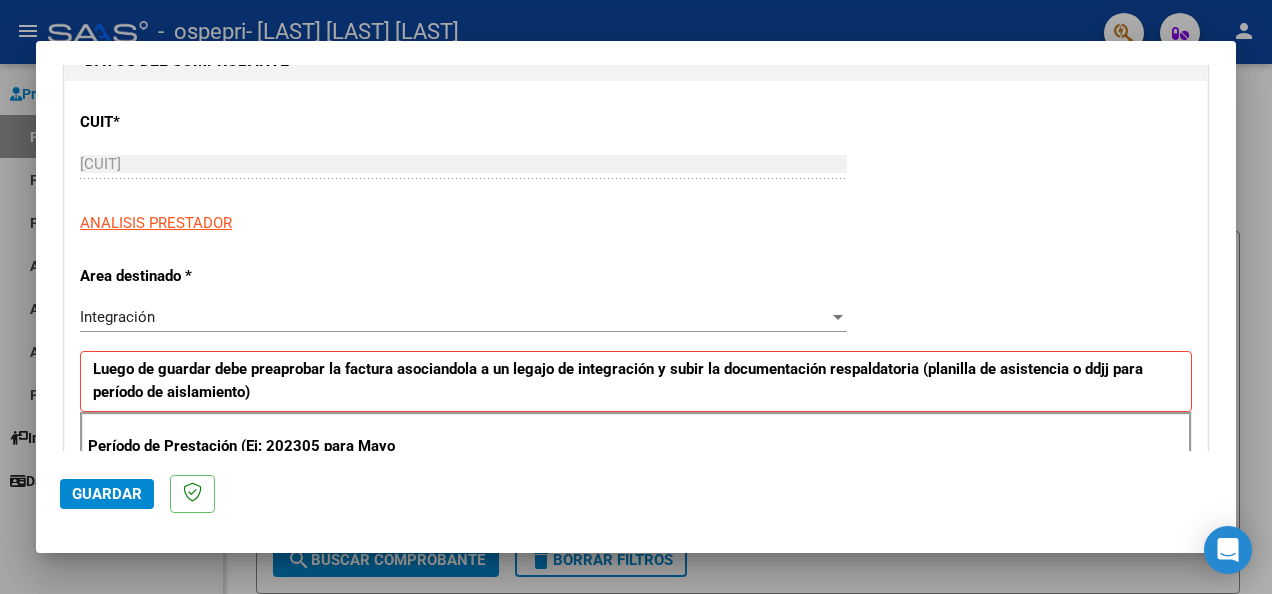 scroll, scrollTop: 272, scrollLeft: 0, axis: vertical 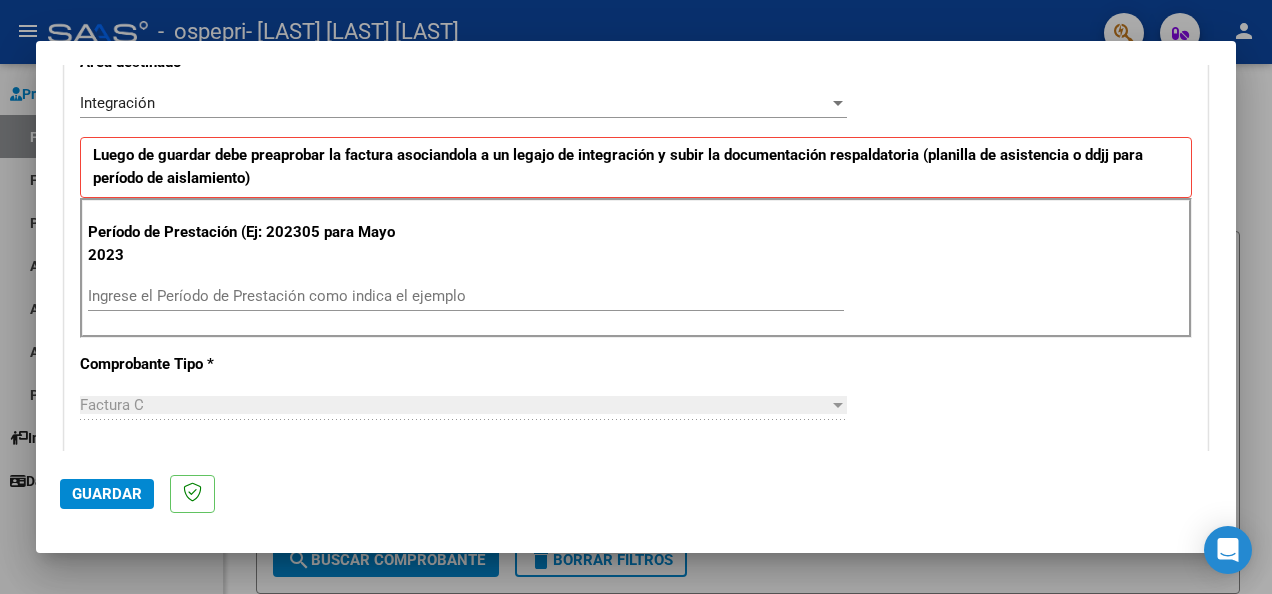 click on "Período de Prestación (Ej: 202305 para Mayo 2023    Ingrese el Período de Prestación como indica el ejemplo" at bounding box center (636, 268) 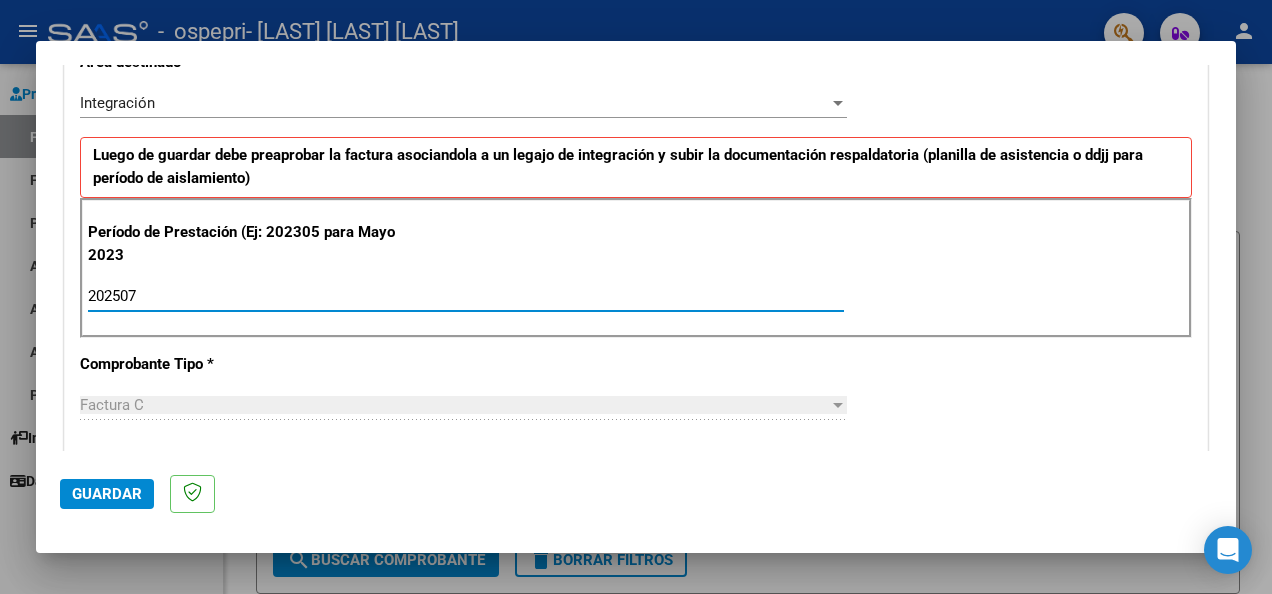 type on "202507" 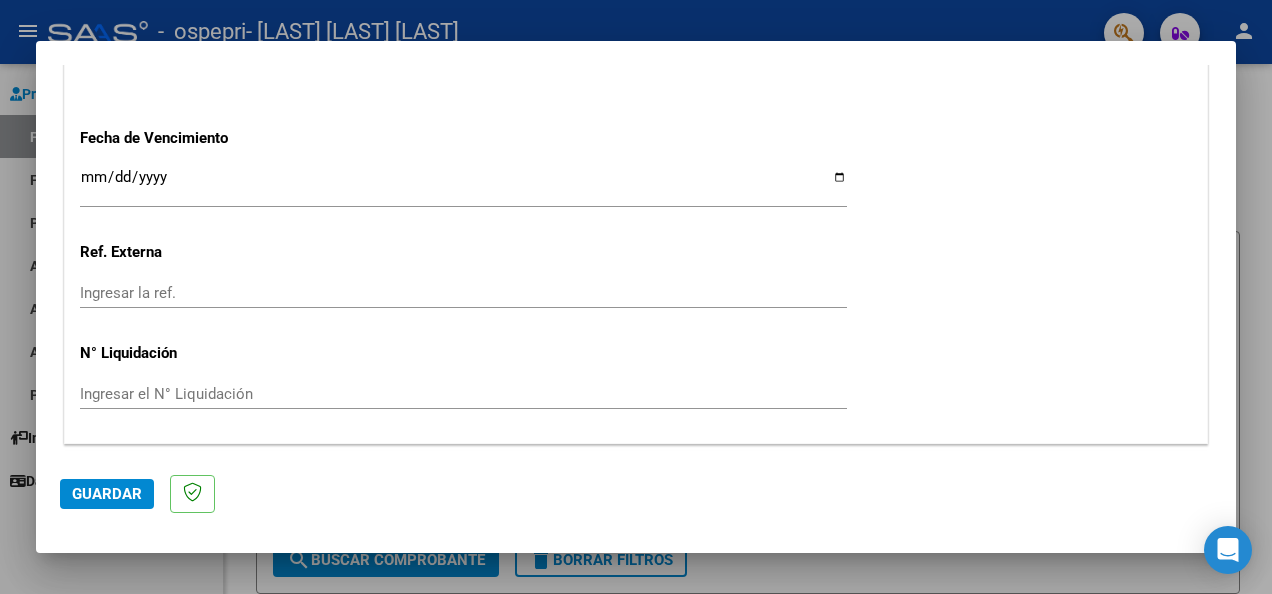 scroll, scrollTop: 1392, scrollLeft: 0, axis: vertical 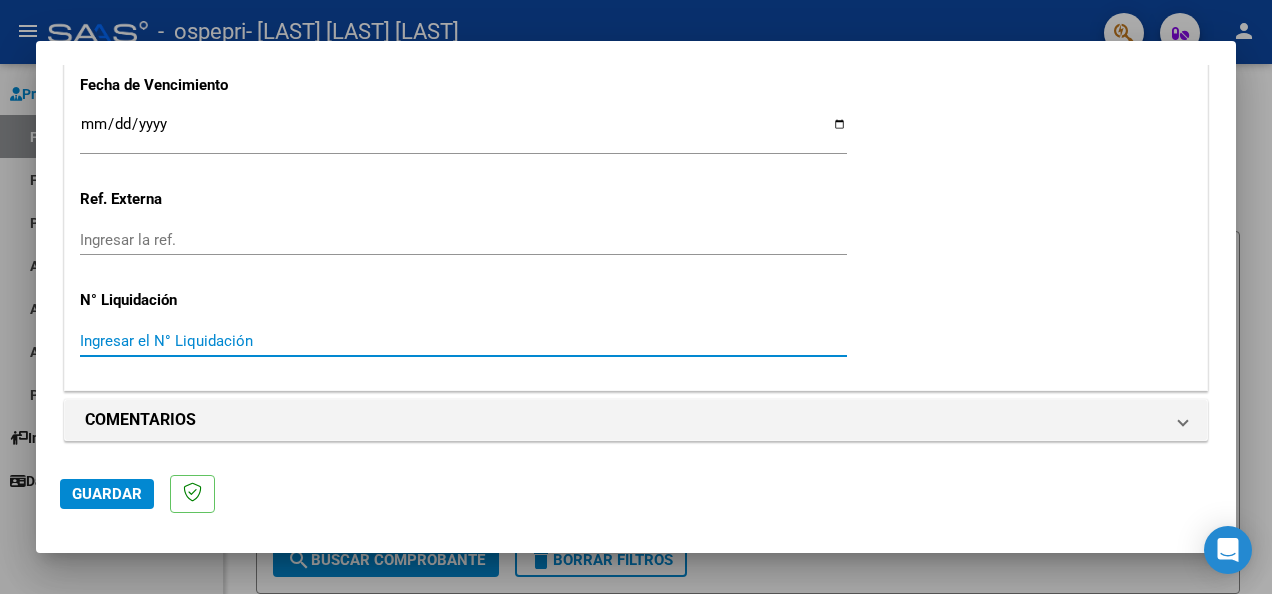 click on "Ingresar el N° Liquidación" at bounding box center [463, 341] 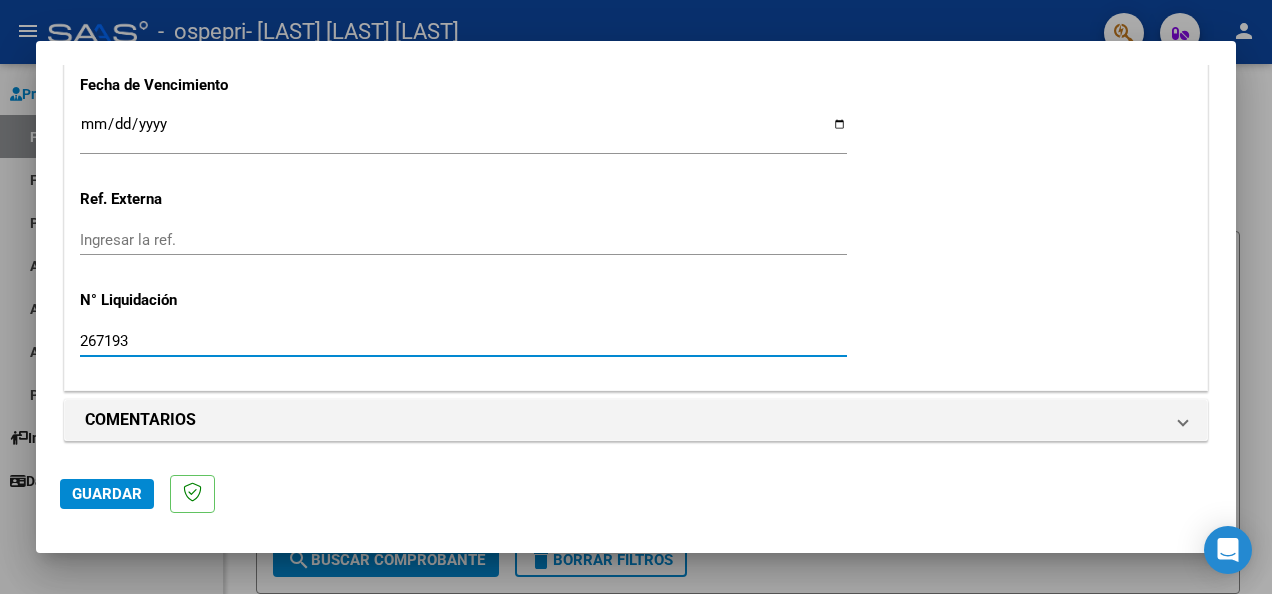 type on "267193" 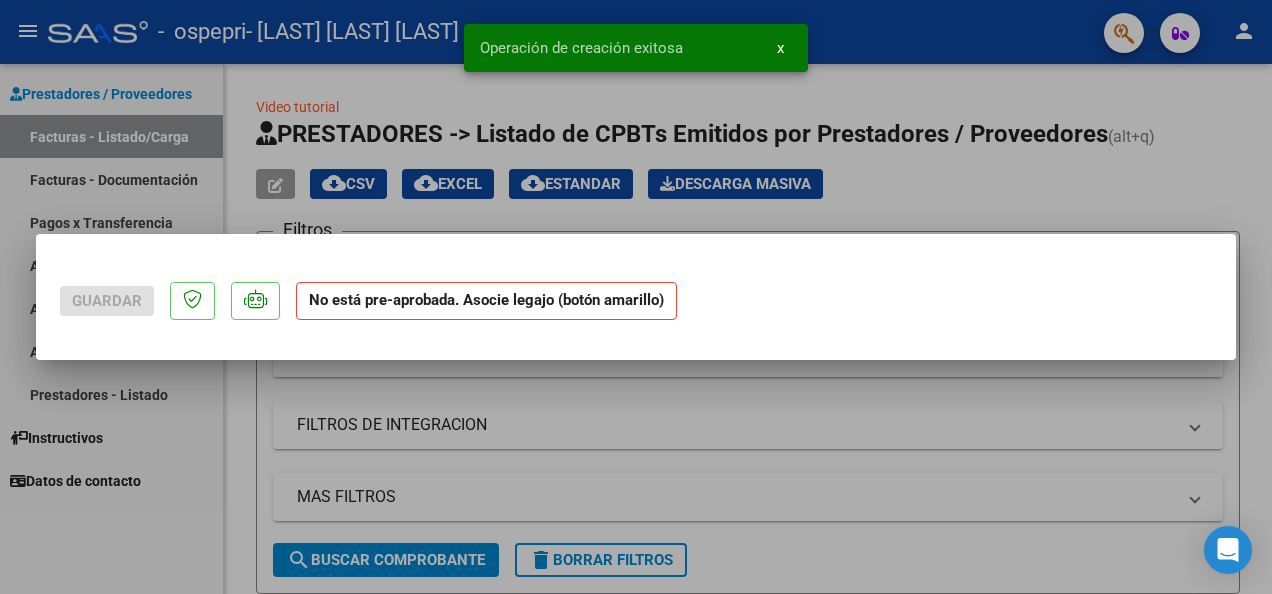 scroll, scrollTop: 0, scrollLeft: 0, axis: both 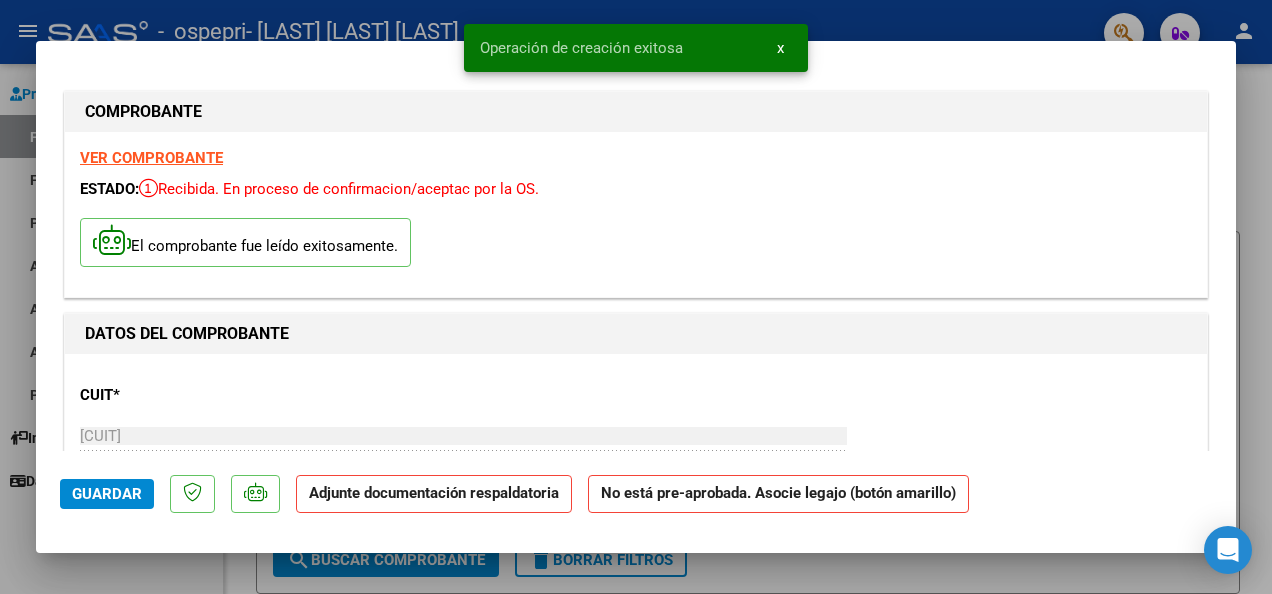 click on "Adjunte documentación respaldatoria" 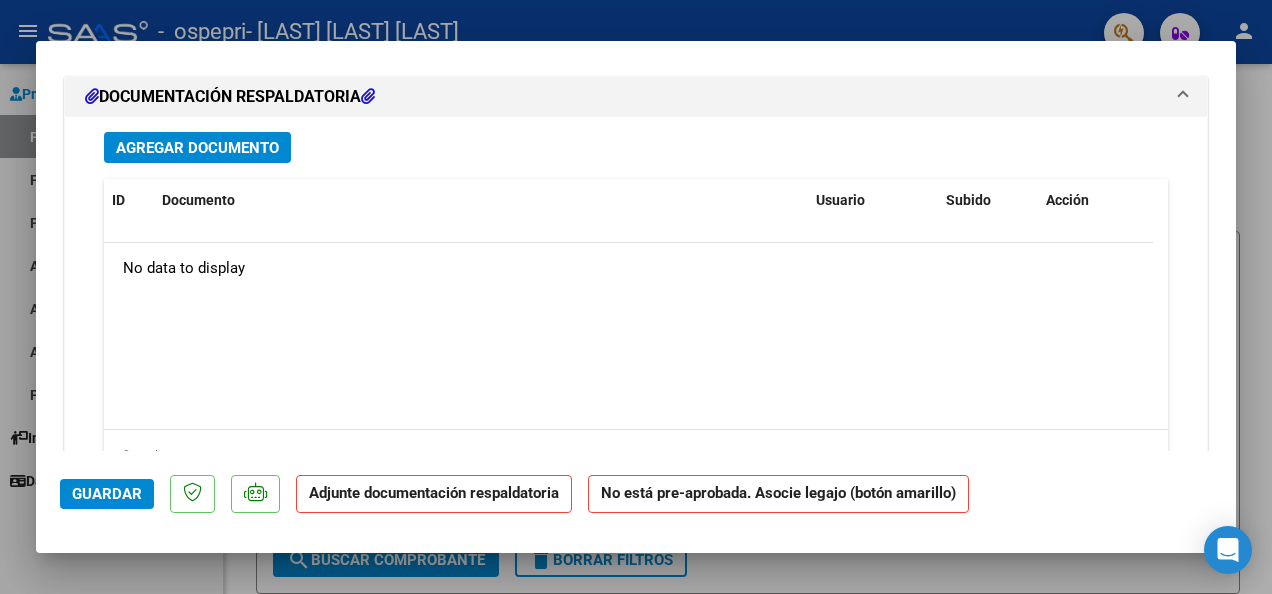 scroll, scrollTop: 1898, scrollLeft: 0, axis: vertical 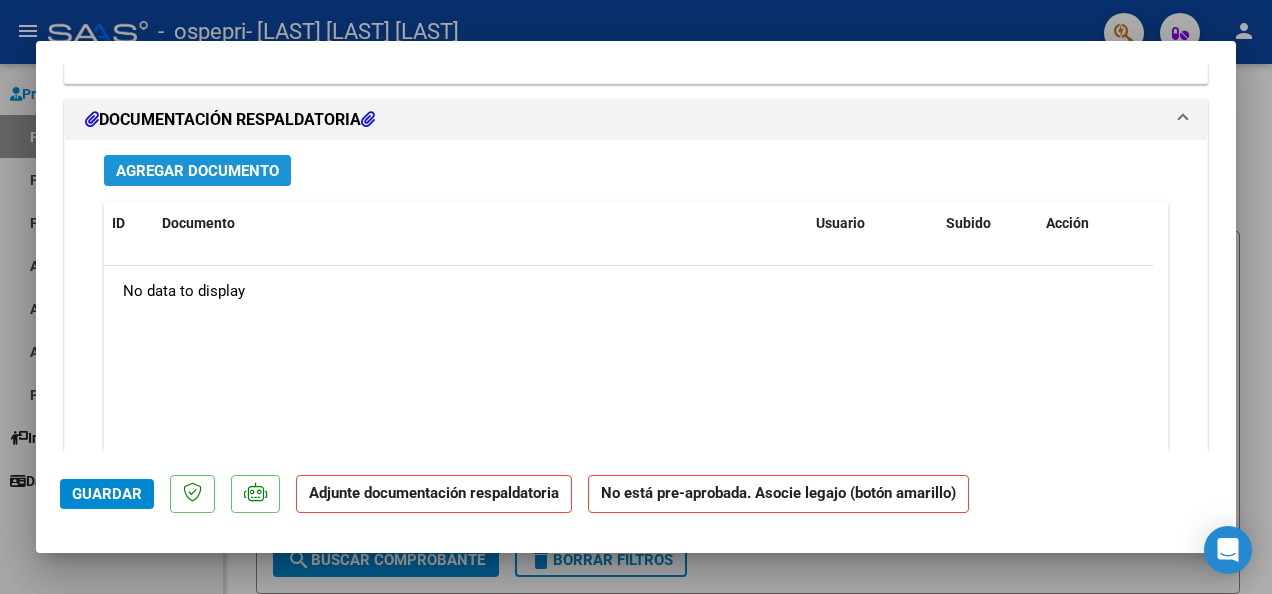 click on "Agregar Documento" at bounding box center (197, 170) 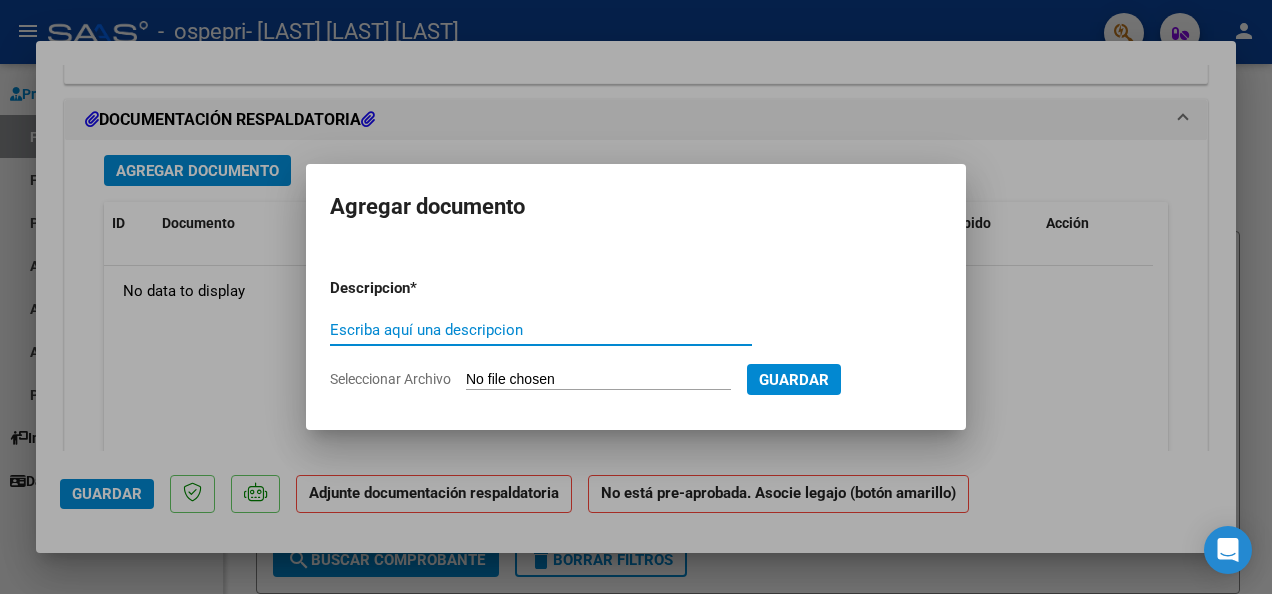 click on "Escriba aquí una descripcion" at bounding box center [541, 330] 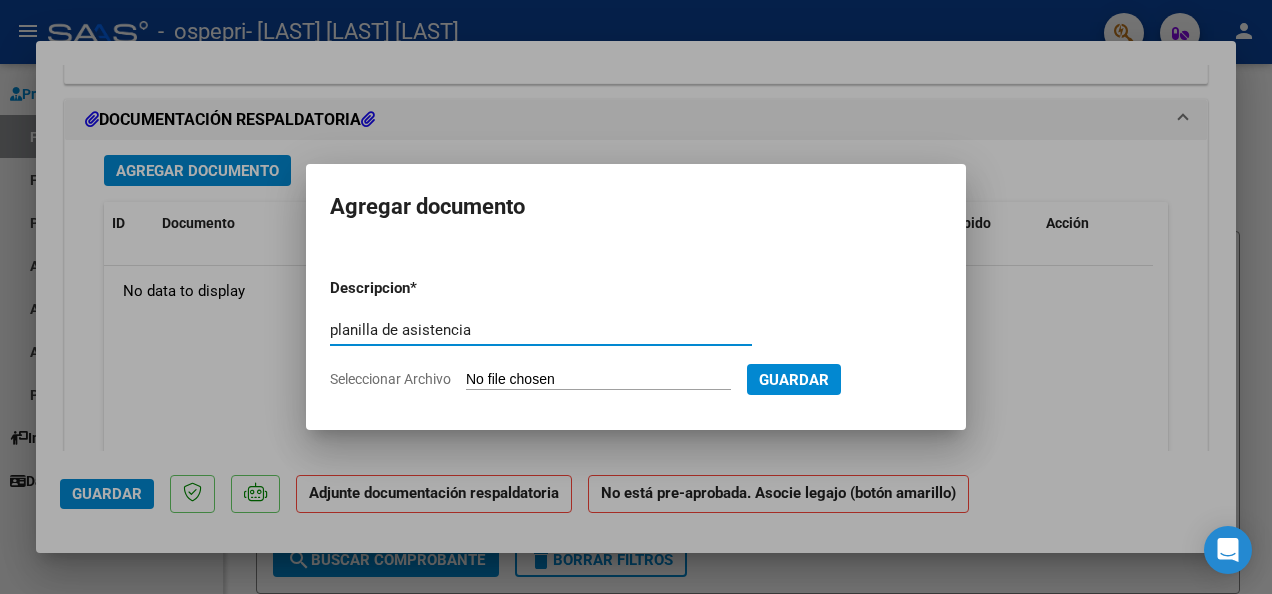 type on "planilla de asistencia" 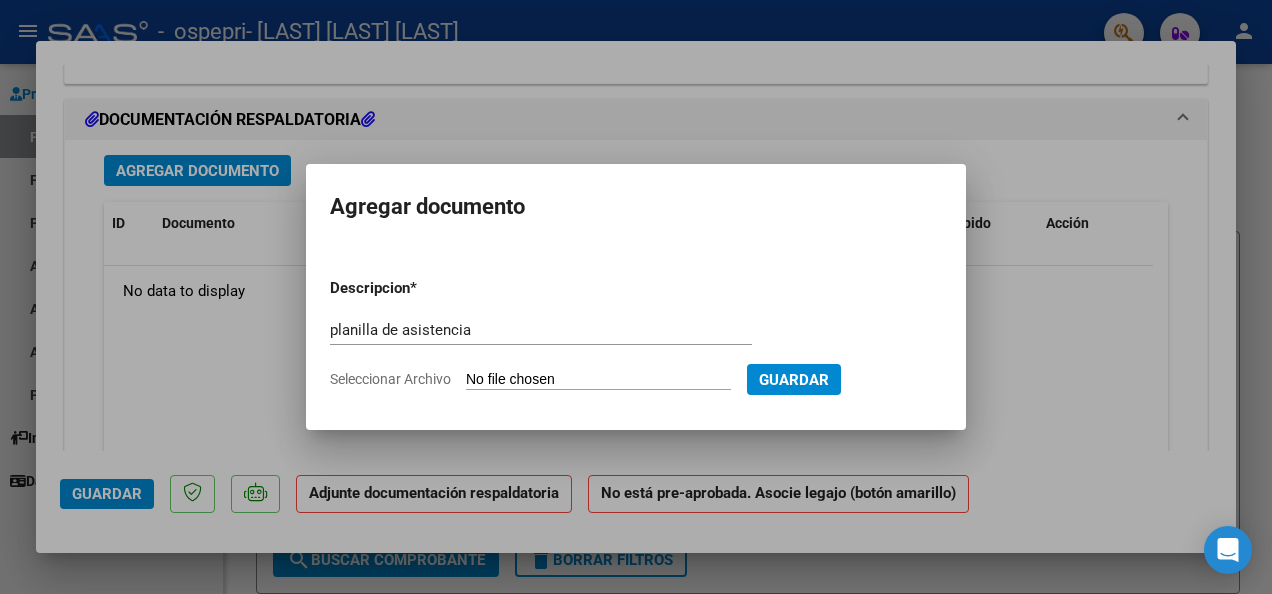 type on "C:\fakepath\WhatsApp Image 2025-08-05 at 1.50.42 PM.jpeg" 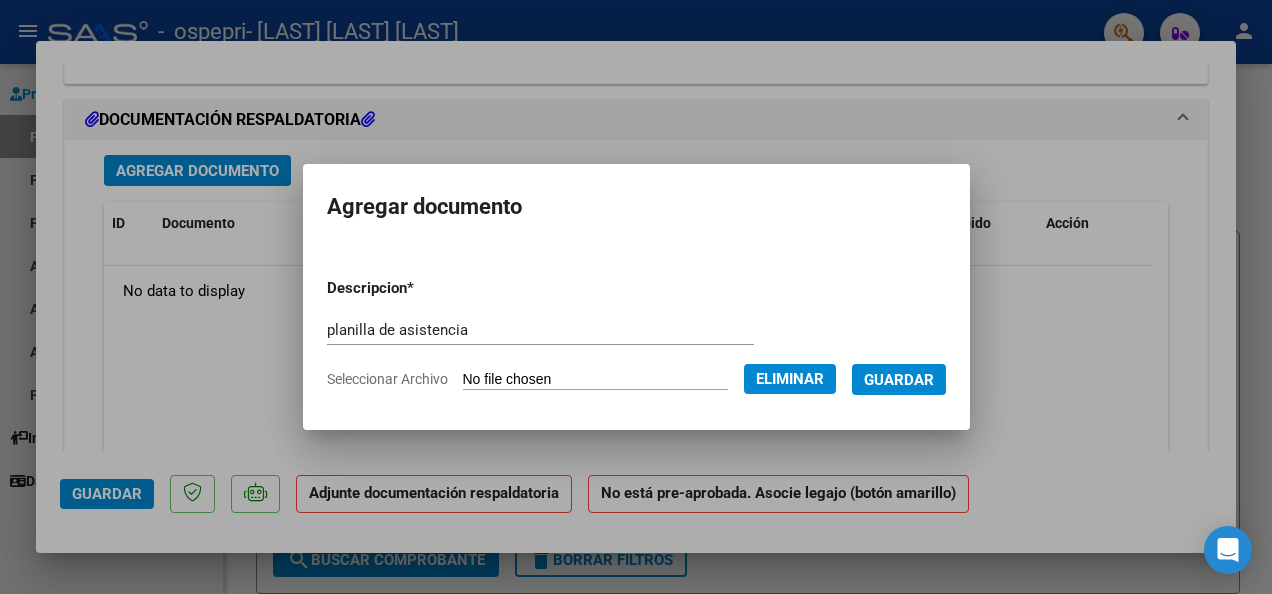 click on "Guardar" at bounding box center [899, 380] 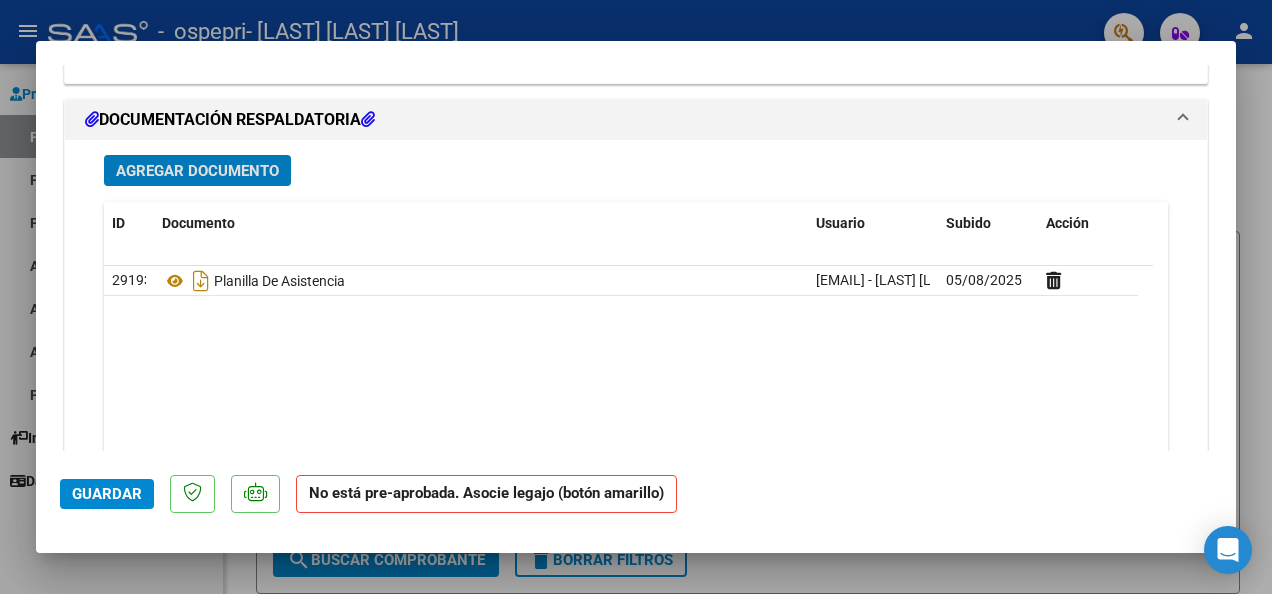 click on "Guardar" 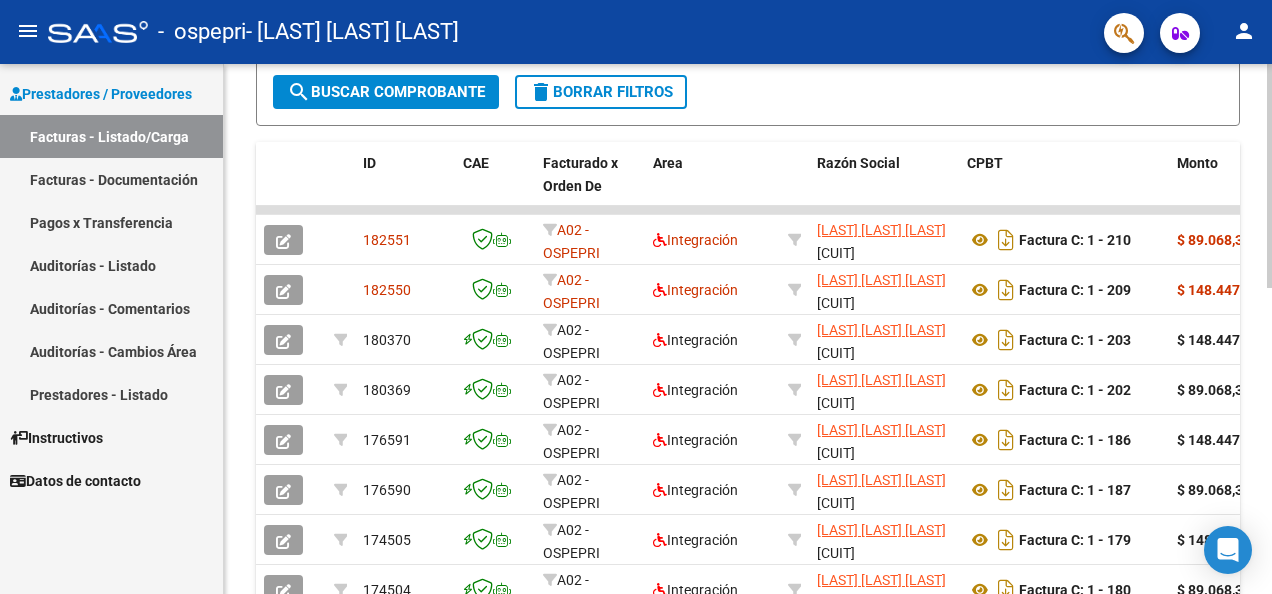 scroll, scrollTop: 448, scrollLeft: 0, axis: vertical 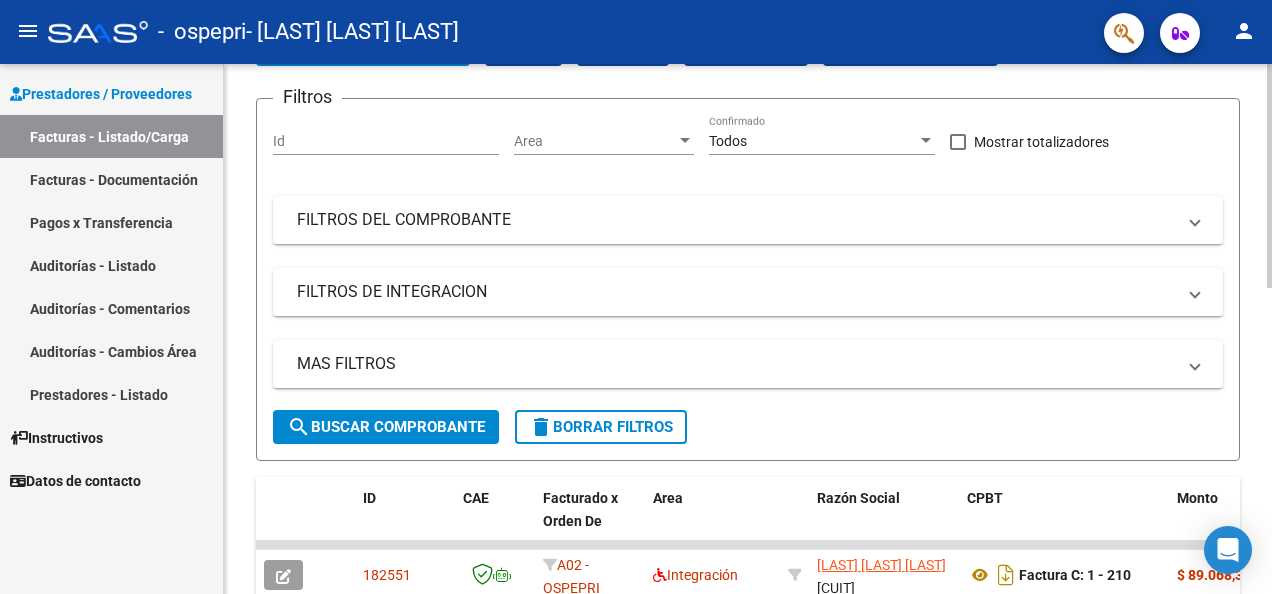 click on "menu -   ospepri   - [LAST] [LAST] person    Prestadores / Proveedores Facturas - Listado/Carga Facturas - Documentación Pagos x Transferencia Auditorías - Listado Auditorías - Comentarios Auditorías - Cambios Área Prestadores - Listado    Instructivos    Datos de contacto  Video tutorial   PRESTADORES -> Listado de CPBTs Emitidos por Prestadores / Proveedores (alt+q)   Cargar Comprobante
cloud_download  CSV  cloud_download  EXCEL  cloud_download  Estandar   Descarga Masiva
Filtros Id Area Area Todos Confirmado   Mostrar totalizadores   FILTROS DEL COMPROBANTE  Comprobante Tipo Comprobante Tipo Start date – End date Fec. Comprobante Desde / Hasta Días Emisión Desde(cant. días) Días Emisión Hasta(cant. días) CUIT / Razón Social Pto. Venta Nro. Comprobante Código SSS CAE Válido CAE Válido Todos Cargado Módulo Hosp. Todos Tiene facturacion Apócrifa Hospital Refes  FILTROS DE INTEGRACION  Período De Prestación Todos Rendido x SSS (dr_envio) Tipo de Registro Todos –" at bounding box center (636, 297) 